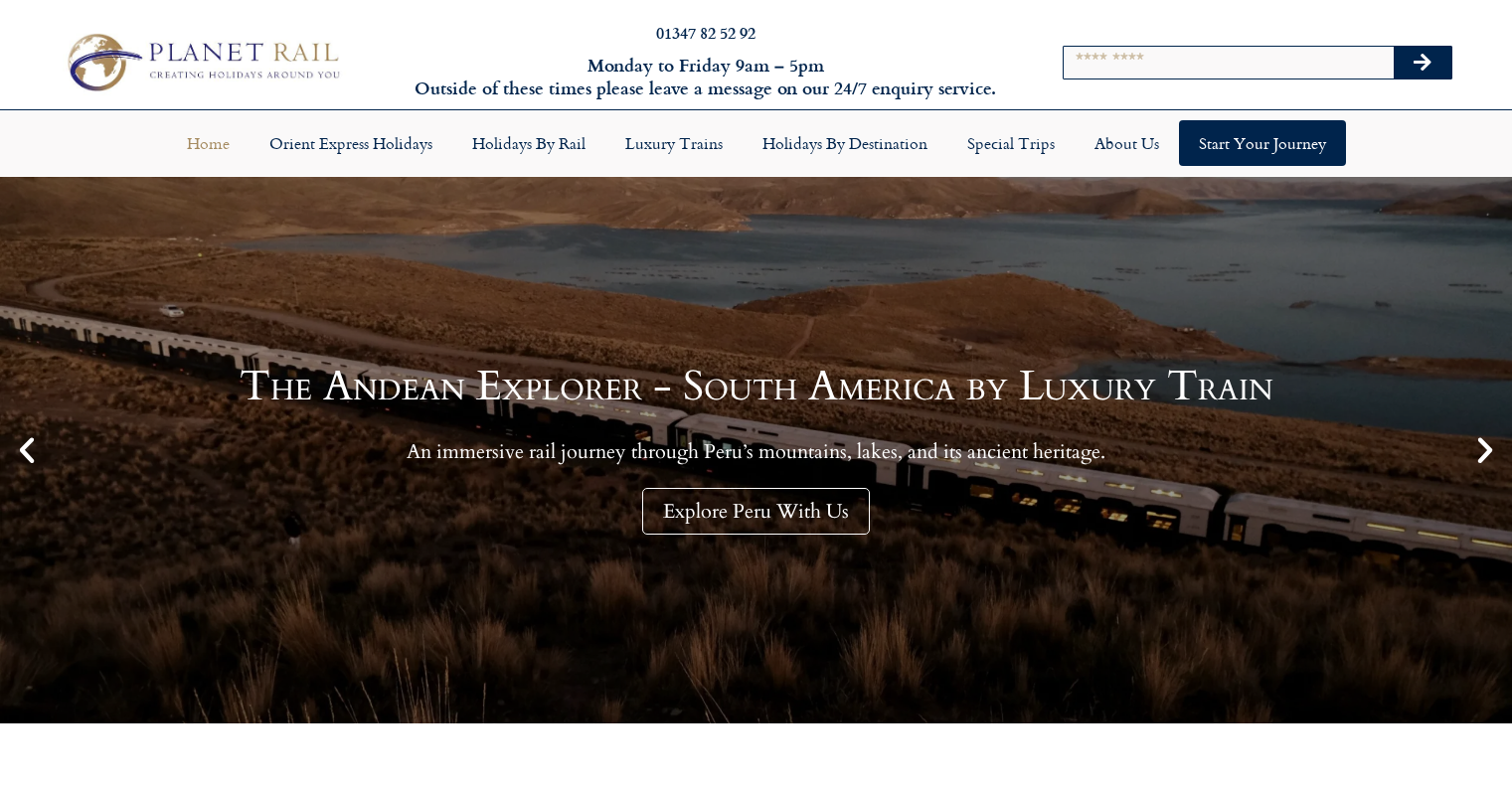 scroll, scrollTop: 0, scrollLeft: 0, axis: both 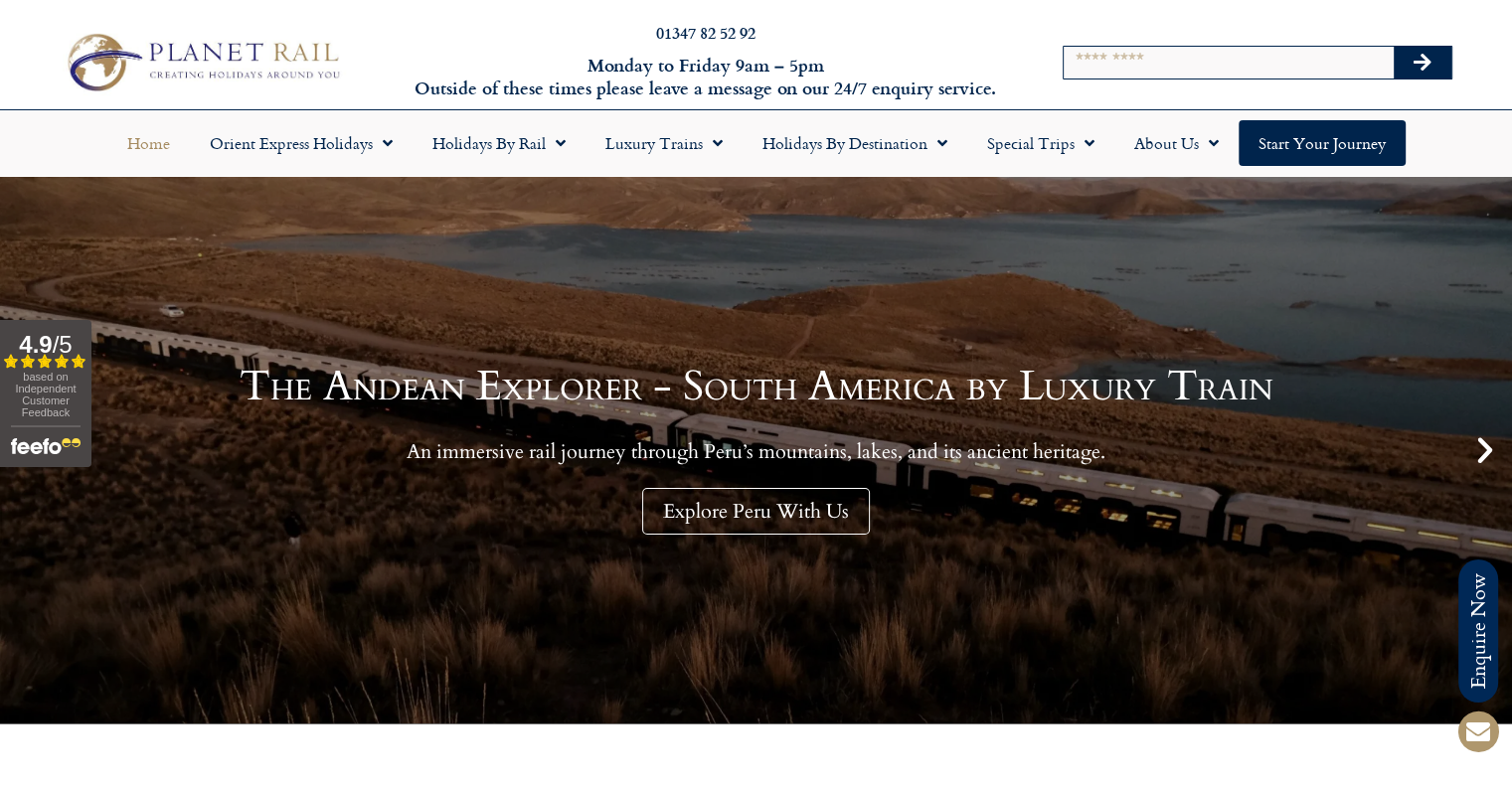click at bounding box center [1485, 450] 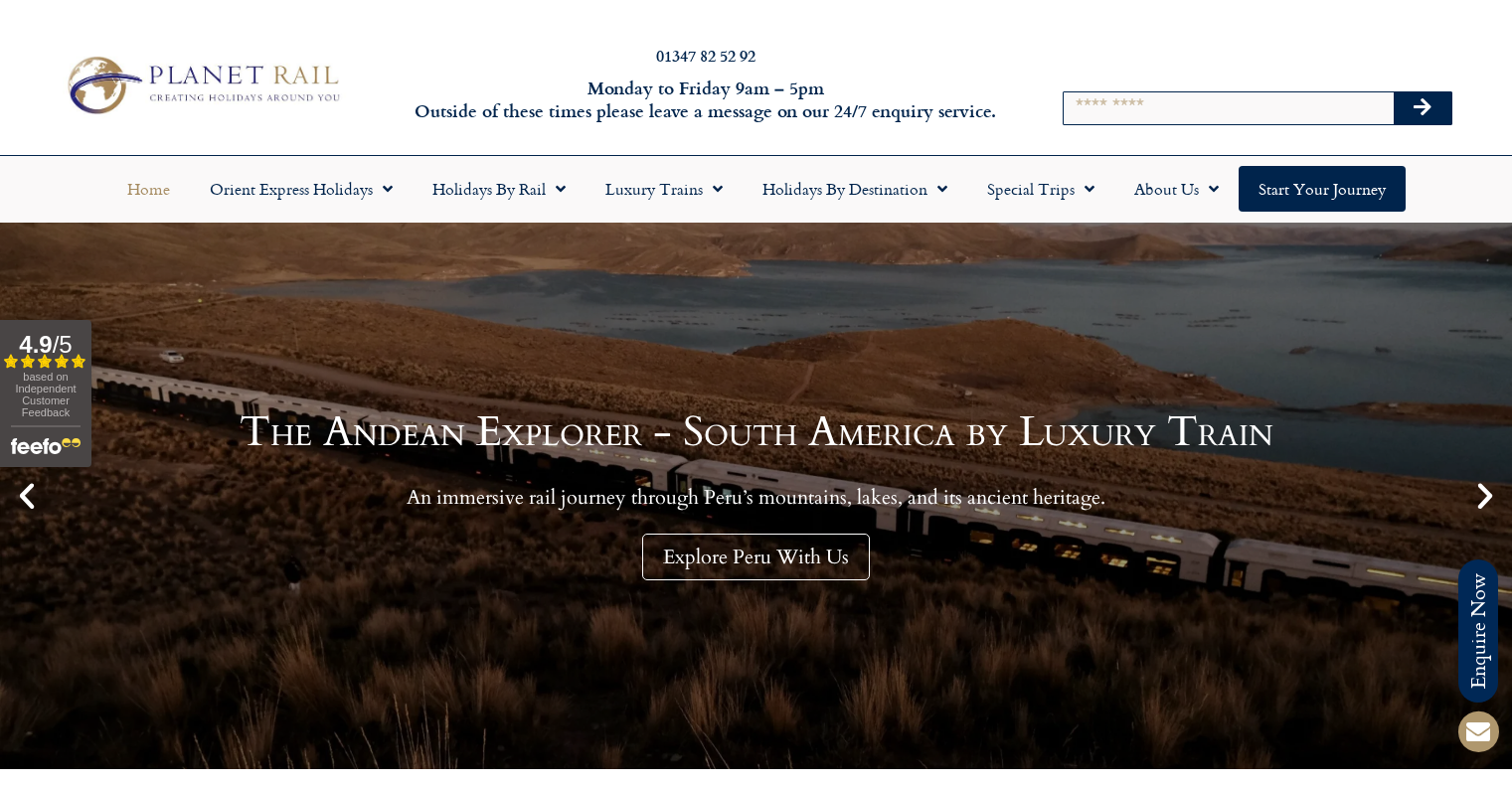 scroll, scrollTop: 0, scrollLeft: 0, axis: both 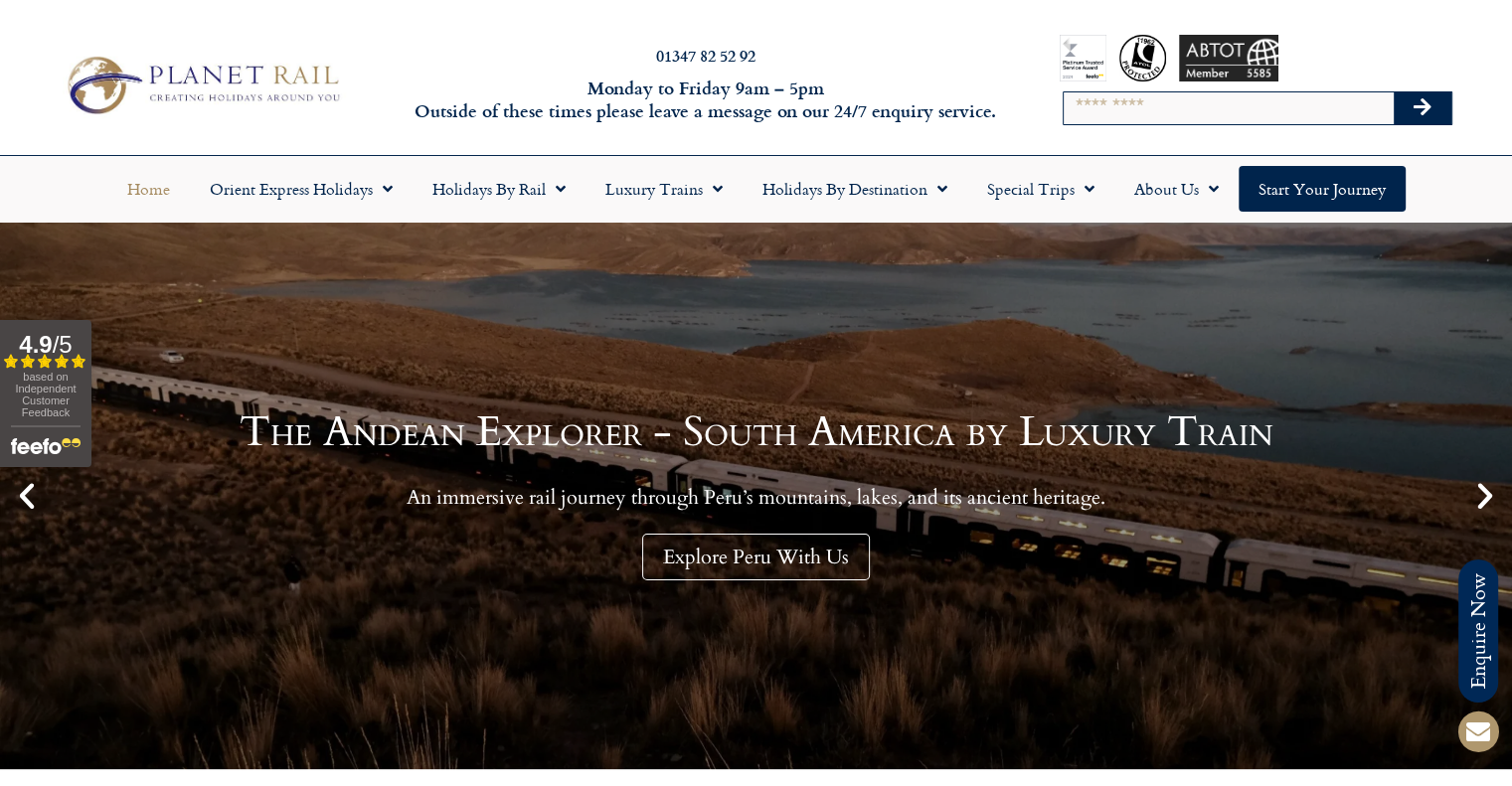 click at bounding box center [1485, 496] 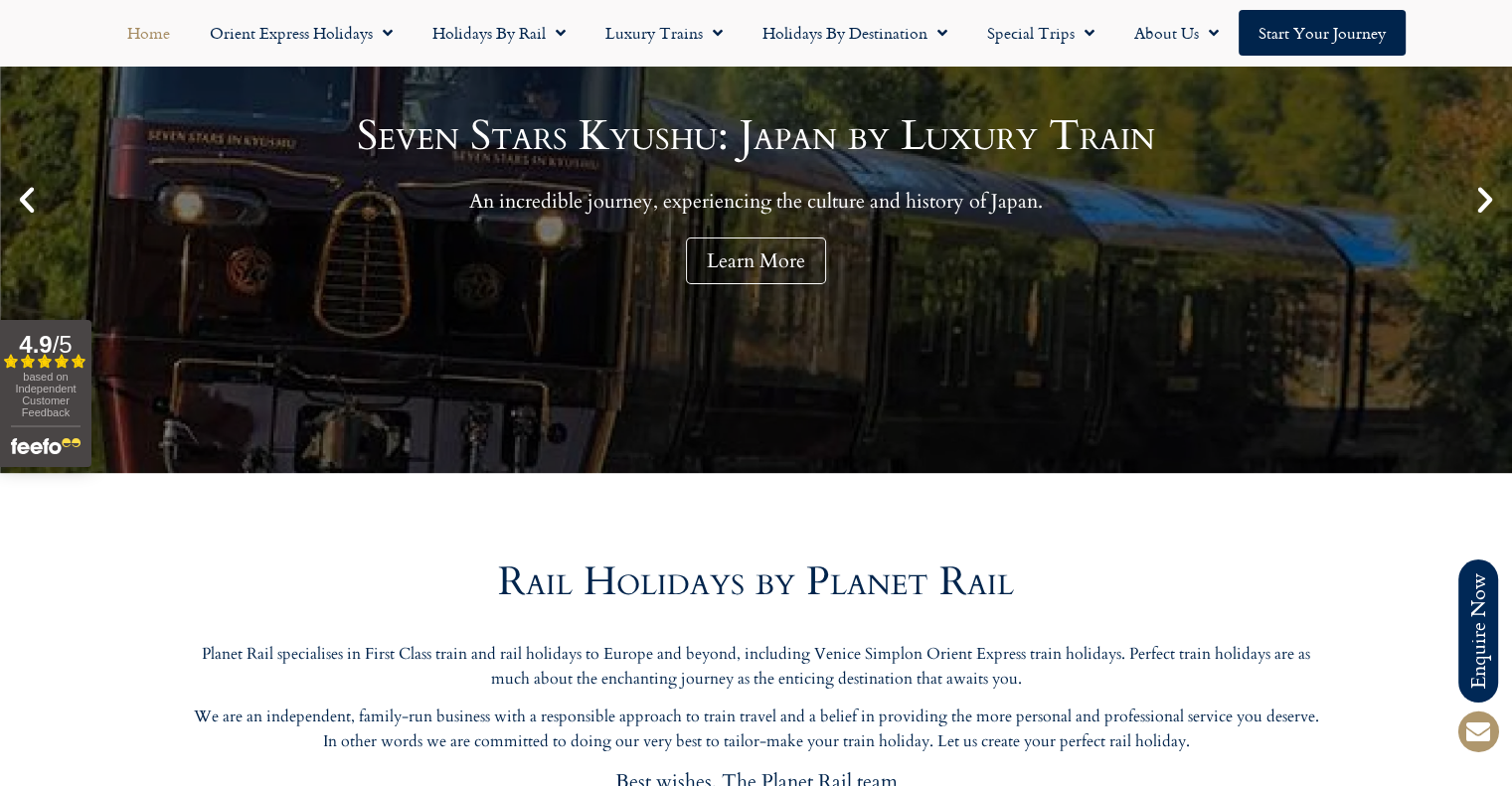 scroll, scrollTop: 298, scrollLeft: 0, axis: vertical 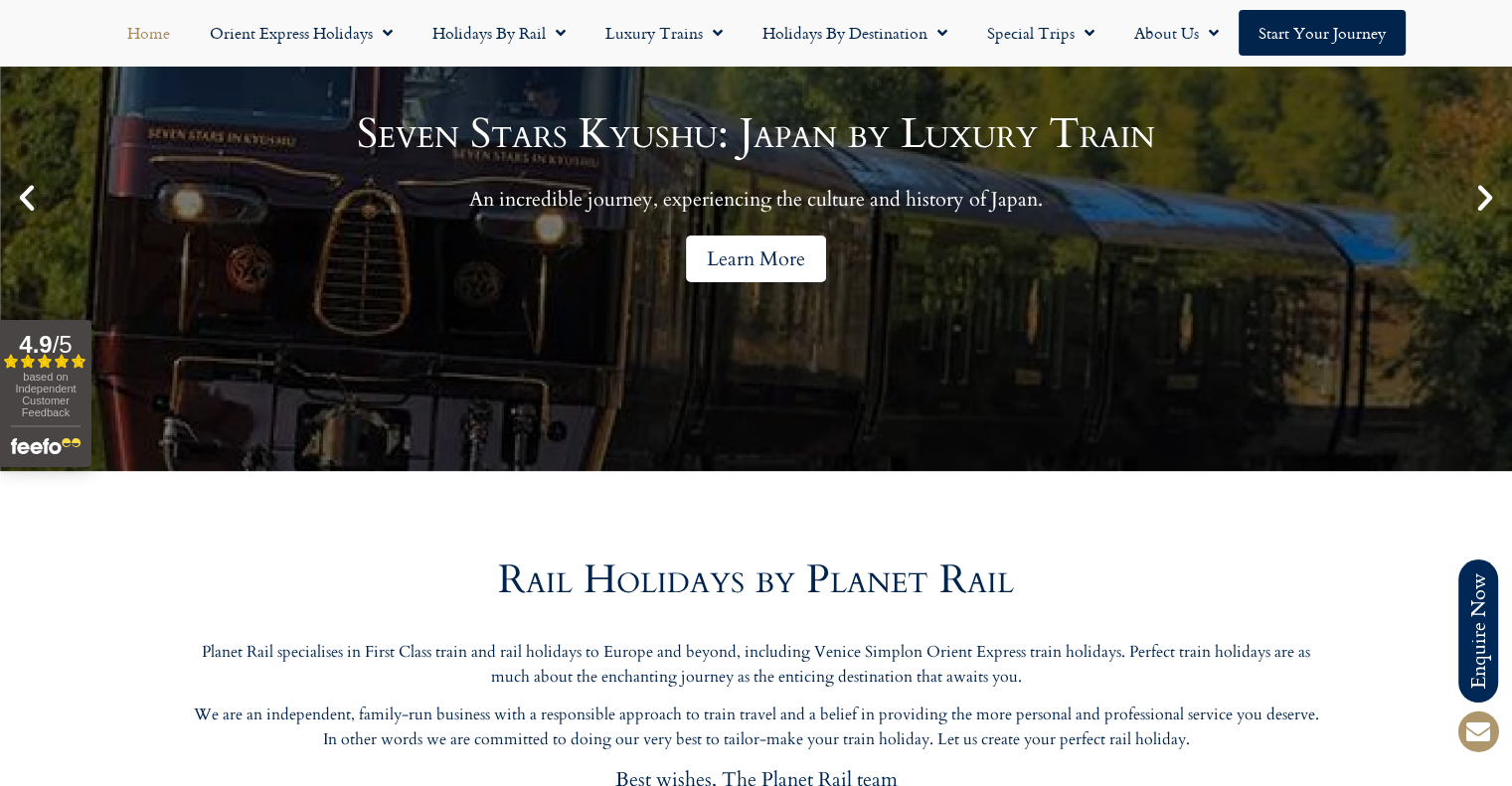 click on "Learn More" at bounding box center (756, 258) 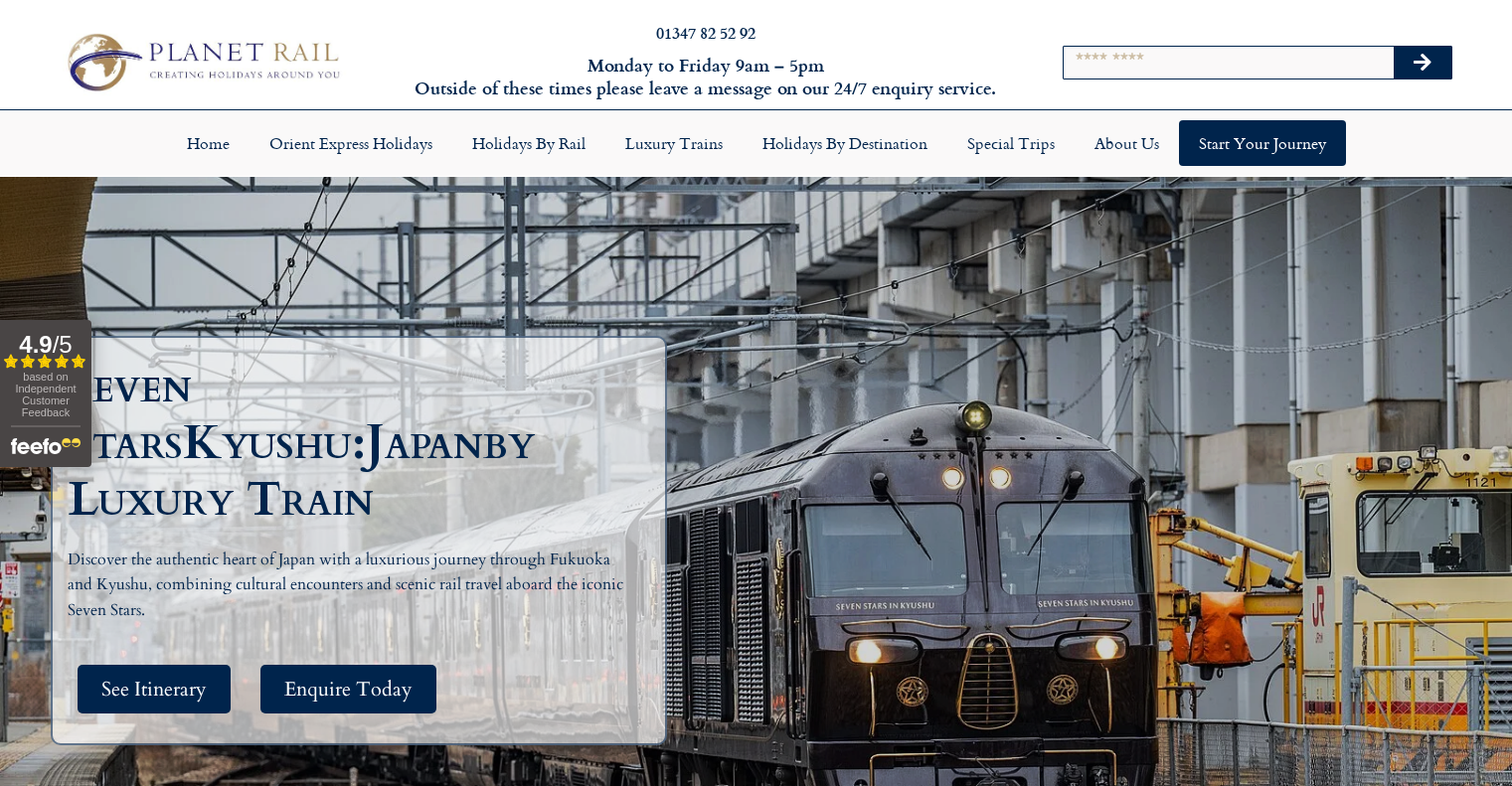 scroll, scrollTop: 0, scrollLeft: 0, axis: both 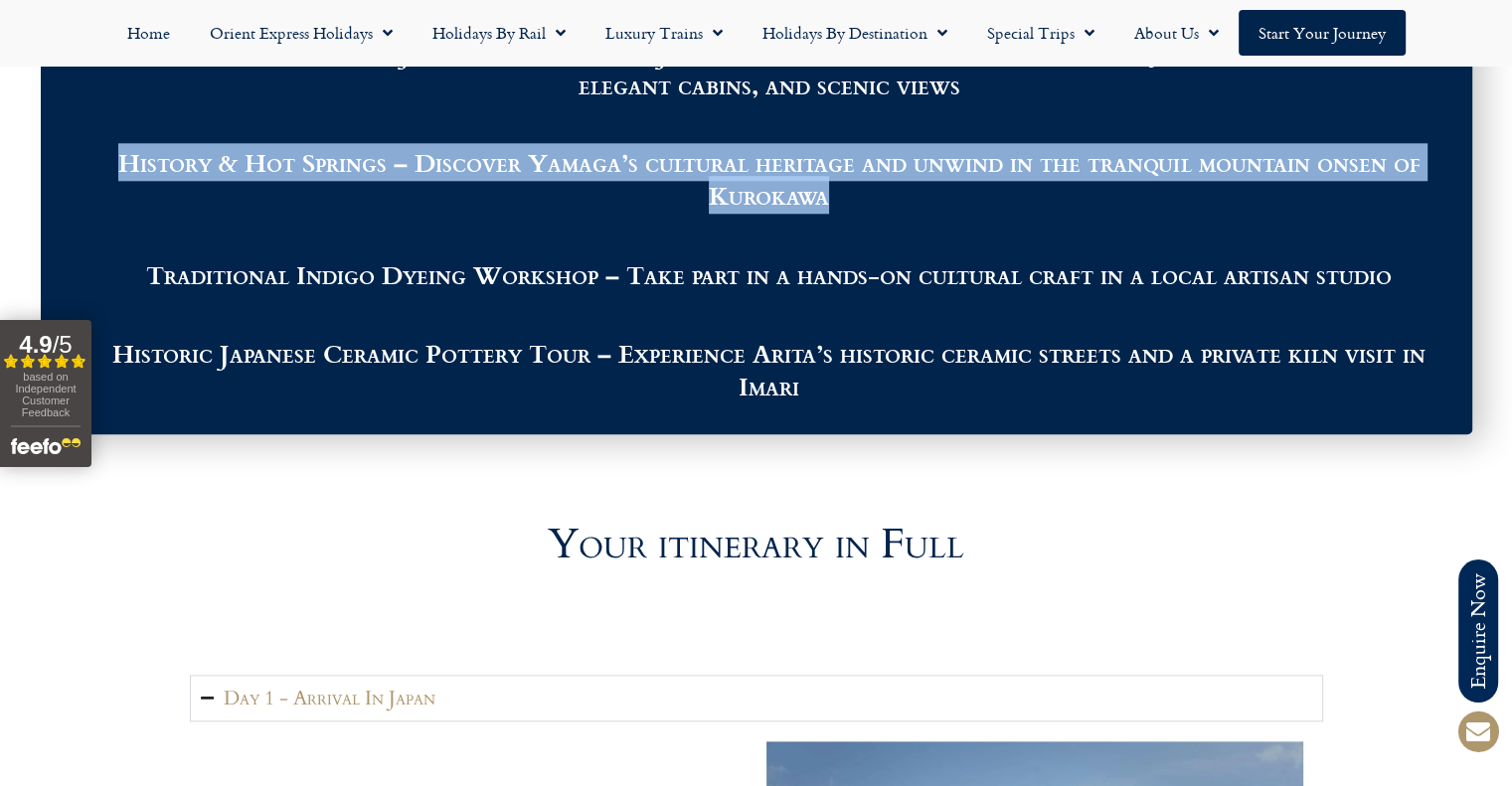 drag, startPoint x: 827, startPoint y: 200, endPoint x: 128, endPoint y: 162, distance: 700.0321 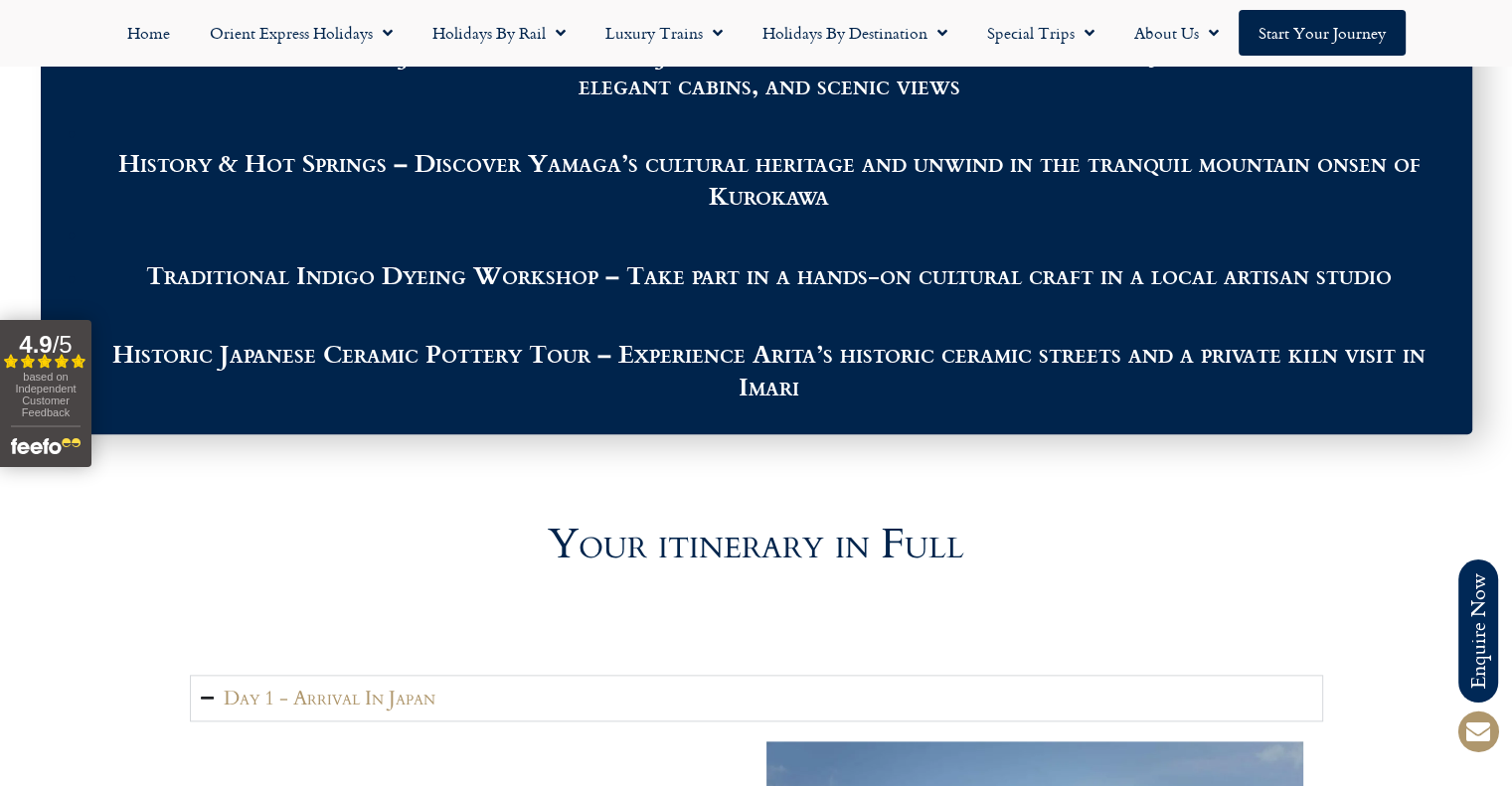 click on "Seven Stars Kyushu Train Journey – Experience Japan’s most luxurious and exclusive rail journey with fine dining, elegant cabins, and scenic views History & Hot Springs – Discover Yamaga’s cultural heritage and unwind in the tranquil mountain onsen of Kurokawa   Traditional Indigo Dyeing Workshop – Take part in a hands-on cultural craft in a local artisan studio Historic Japanese Ceramic Pottery Tour – Experience Arita’s historic ceramic streets and a private kiln visit in Imari" at bounding box center (769, 202) 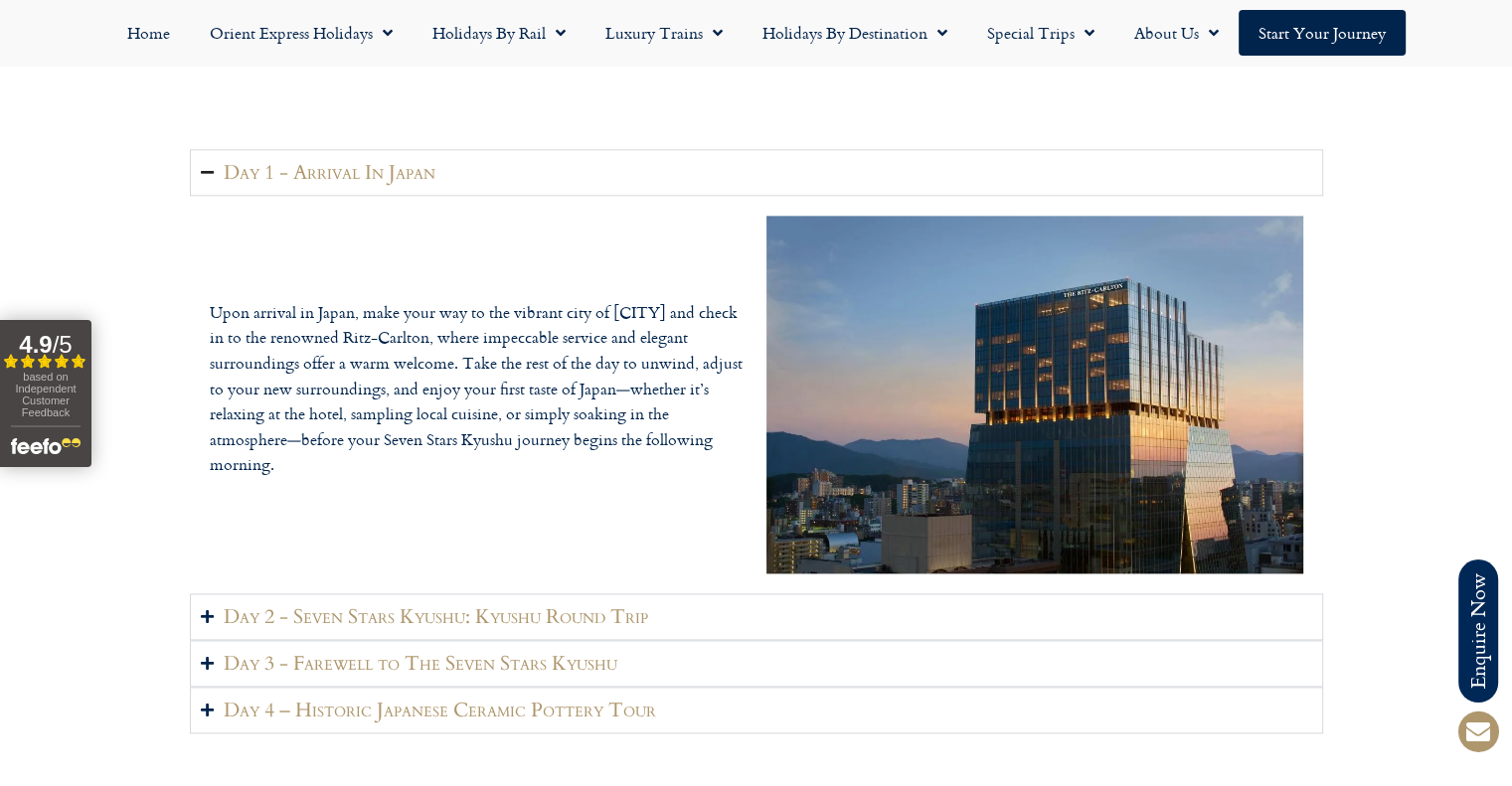 scroll, scrollTop: 2882, scrollLeft: 0, axis: vertical 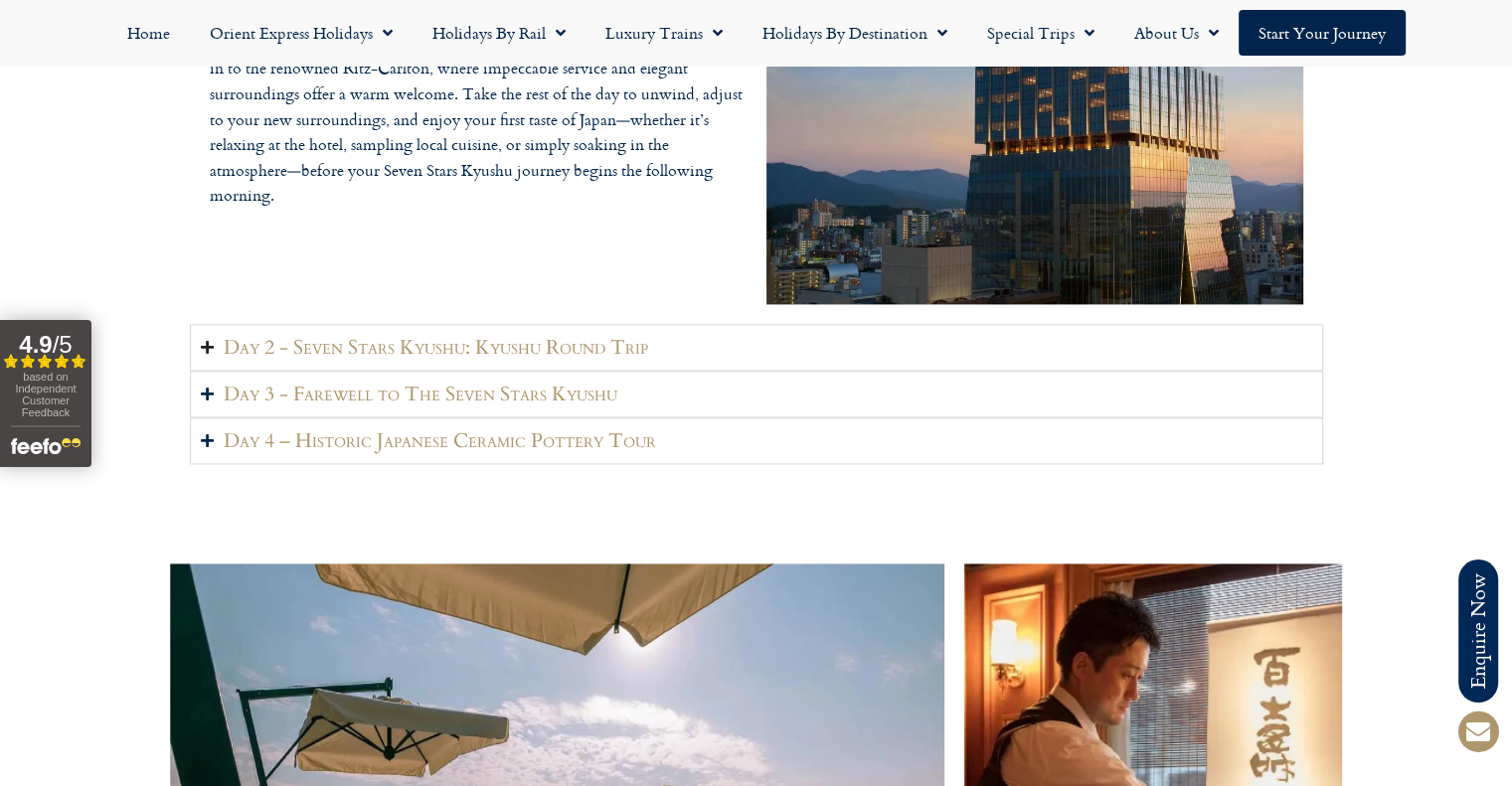 click on "Day 2 - Seven Stars Kyushu: Kyushu Round Trip" at bounding box center [435, 347] 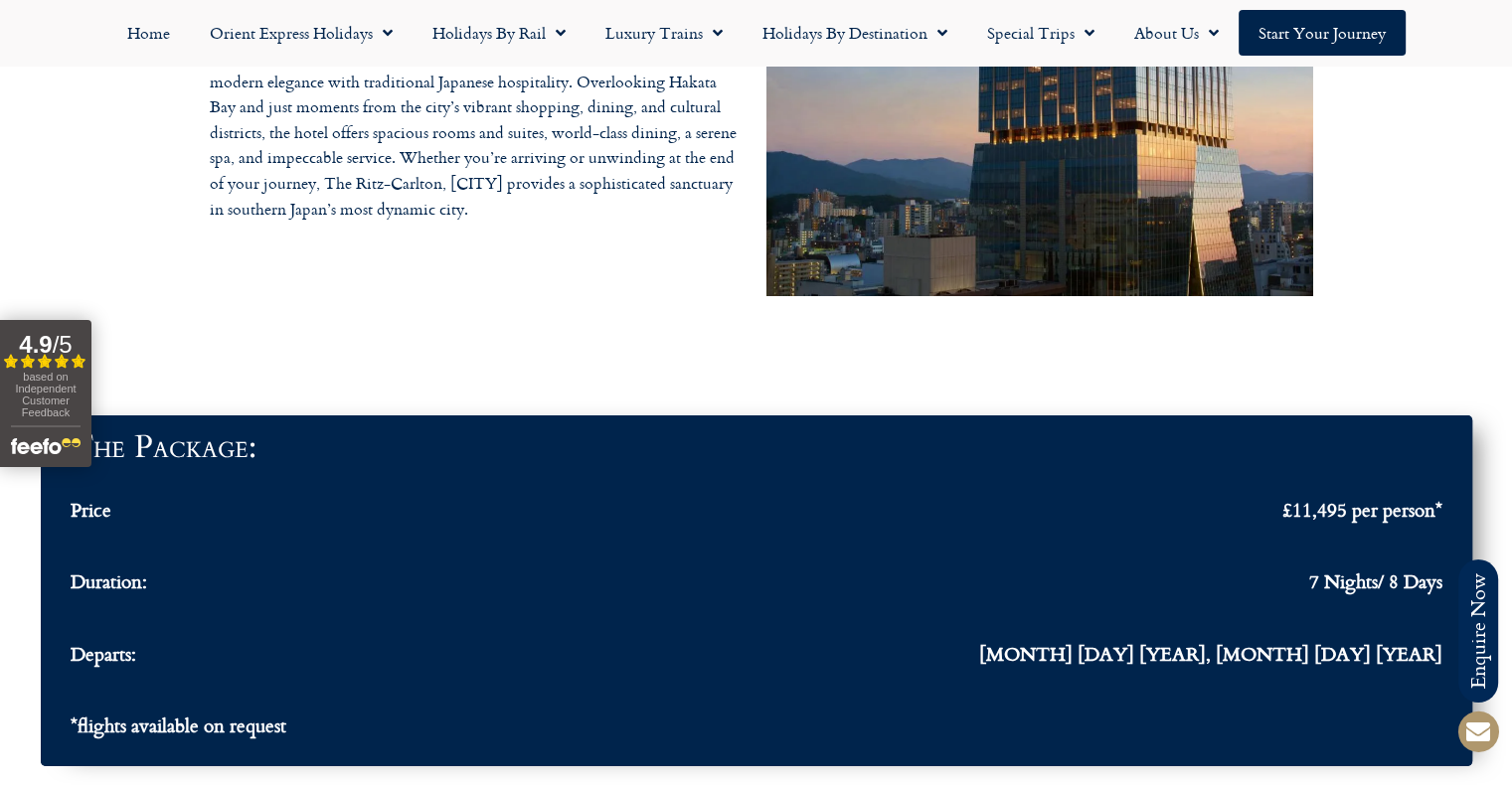 scroll, scrollTop: 6658, scrollLeft: 0, axis: vertical 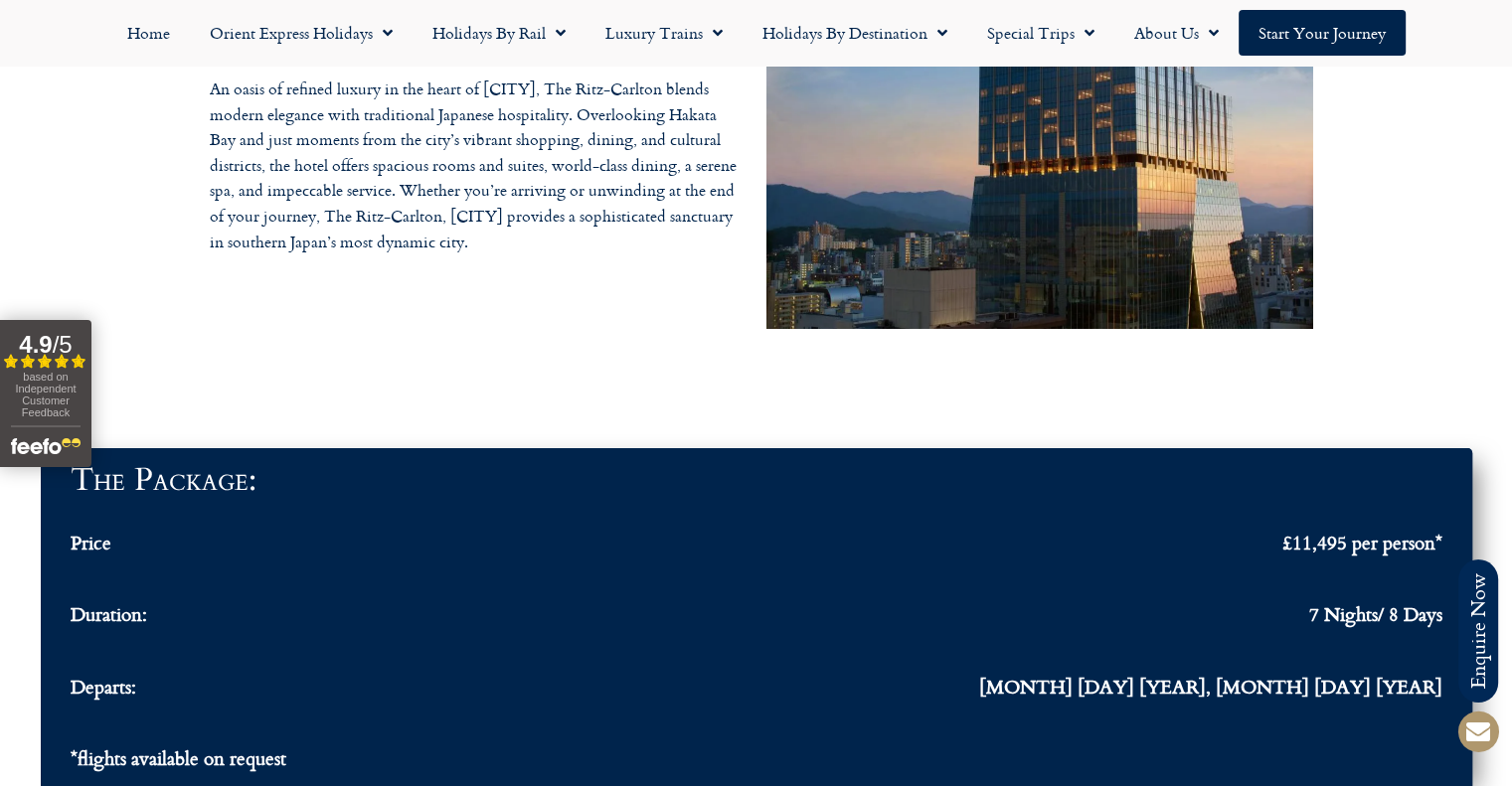 click on "An oasis of refined luxury in the heart of [CITY], The Ritz-Carlton blends modern elegance with traditional Japanese hospitality. Overlooking Hakata Bay and just moments from the city’s vibrant shopping, dining, and cultural districts, the hotel offers spacious rooms and suites, world-class dining, a serene spa, and impeccable service. Whether you’re arriving or unwinding at the end of your journey, The Ritz-Carlton, [CITY] provides a sophisticated sanctuary in southern Japan’s most dynamic city." at bounding box center (473, 165) 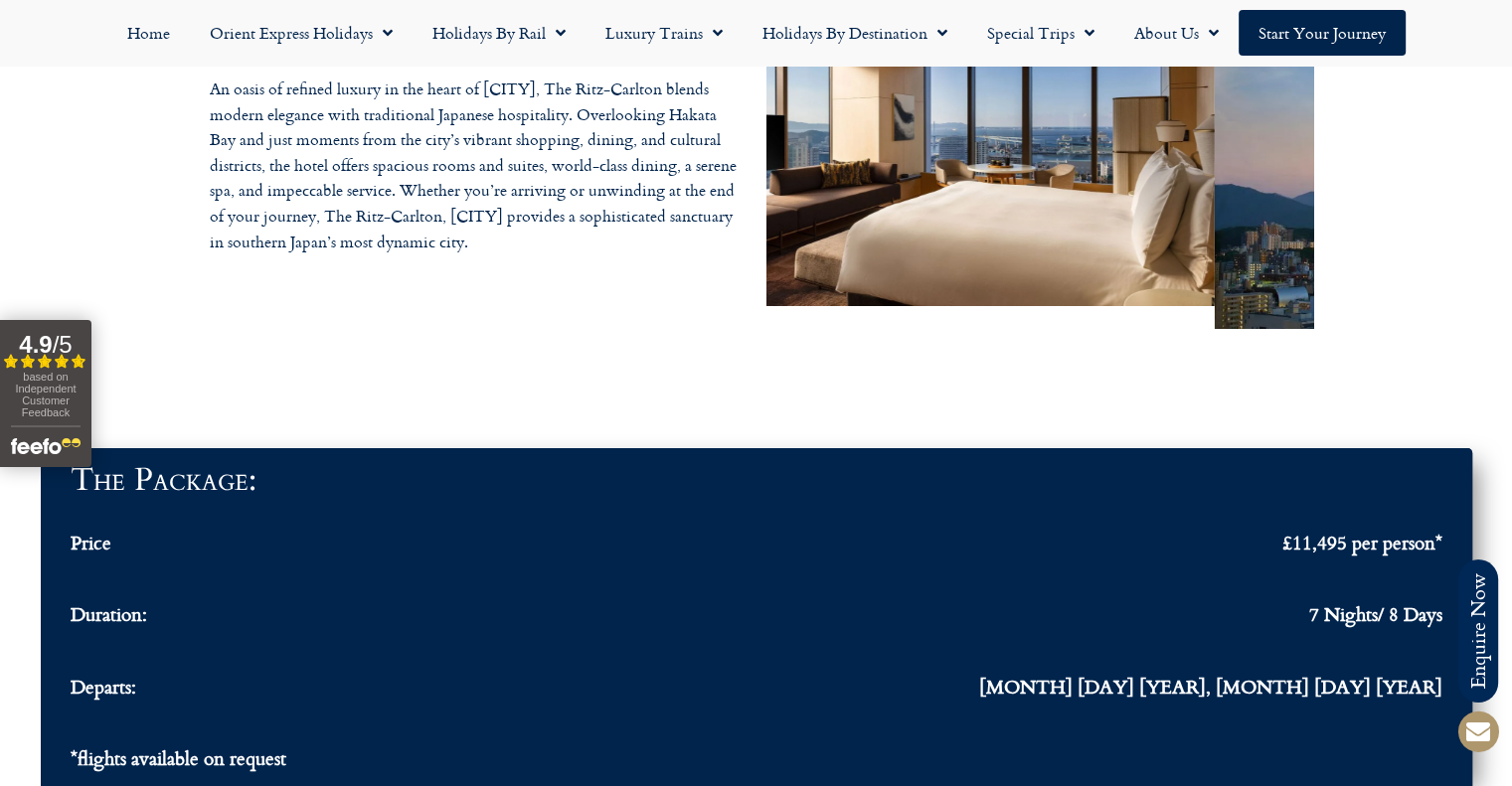click on "The Ritz-Carlton, [CITY] An oasis of refined luxury in the heart of [CITY], The Ritz-Carlton blends modern elegance with traditional Japanese hospitality. Overlooking Hakata Bay and just moments from the city’s vibrant shopping, dining, and cultural districts, the hotel offers spacious rooms and suites, world-class dining, a serene spa, and impeccable service. Whether you’re arriving or unwinding at the end of your journey, The Ritz-Carlton, [CITY] provides a sophisticated sanctuary in southern Japan’s most dynamic city." at bounding box center (756, 146) 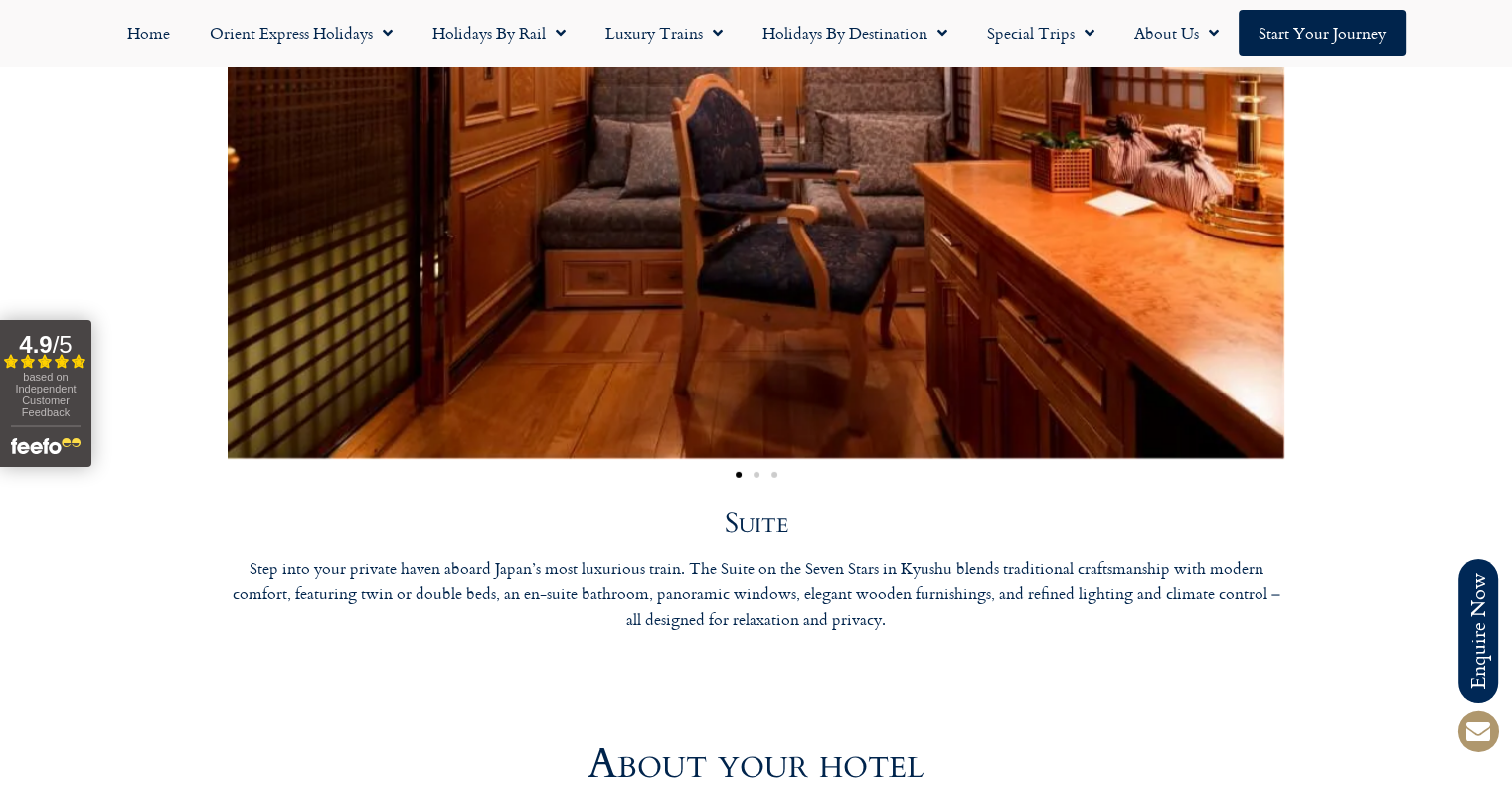 scroll, scrollTop: 5763, scrollLeft: 0, axis: vertical 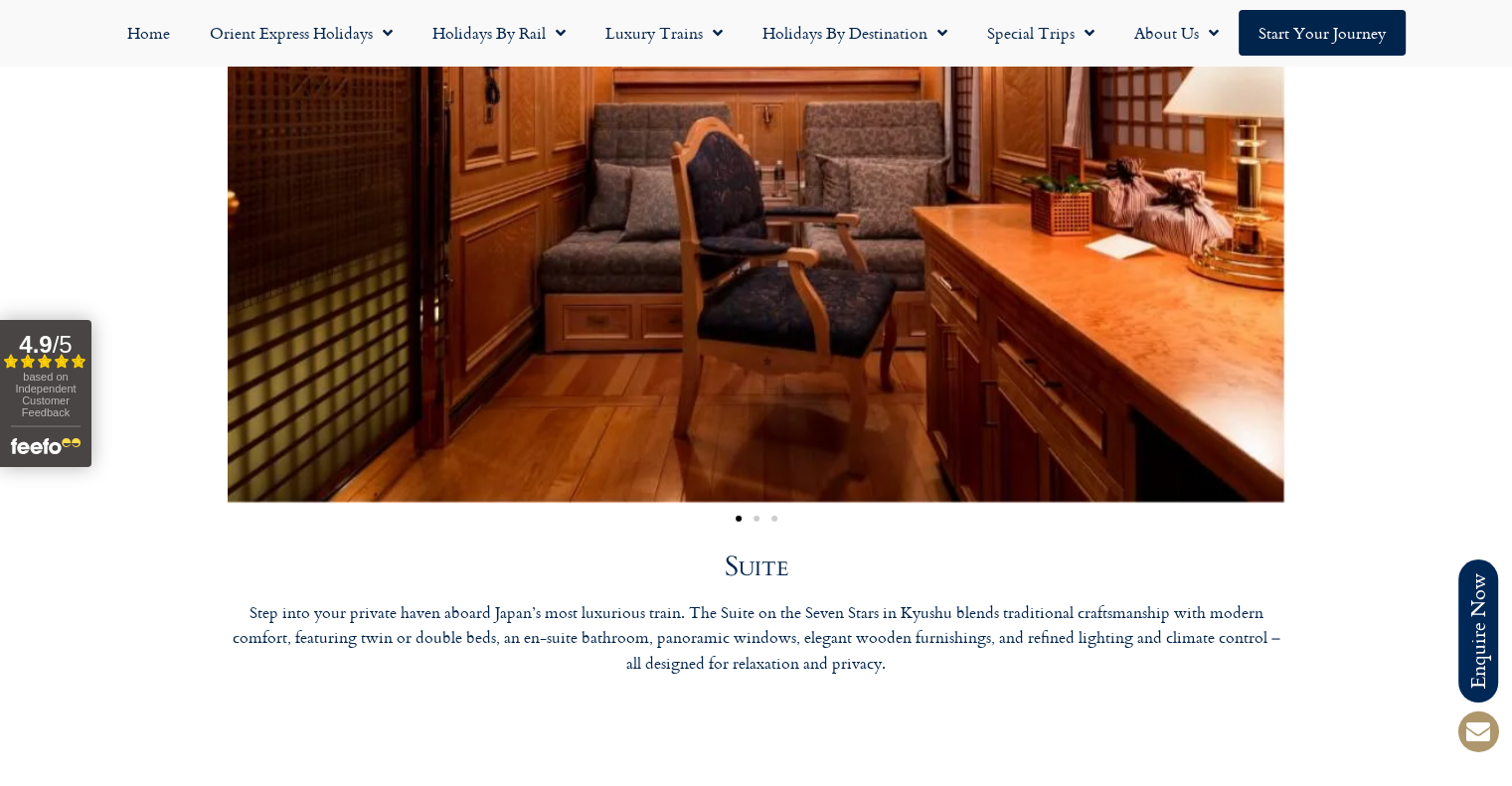 click at bounding box center [-3471, 129] 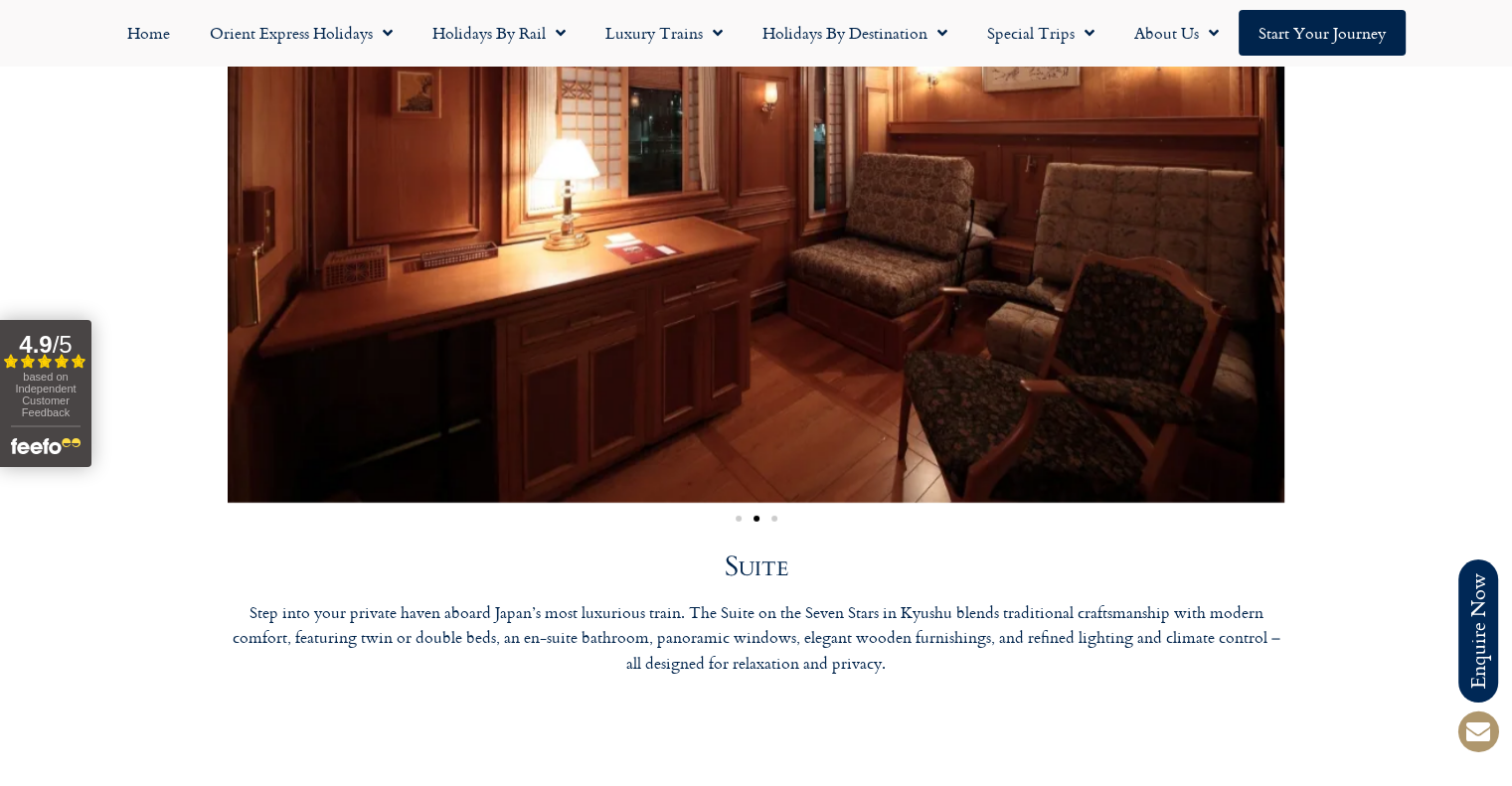 click at bounding box center [756, 129] 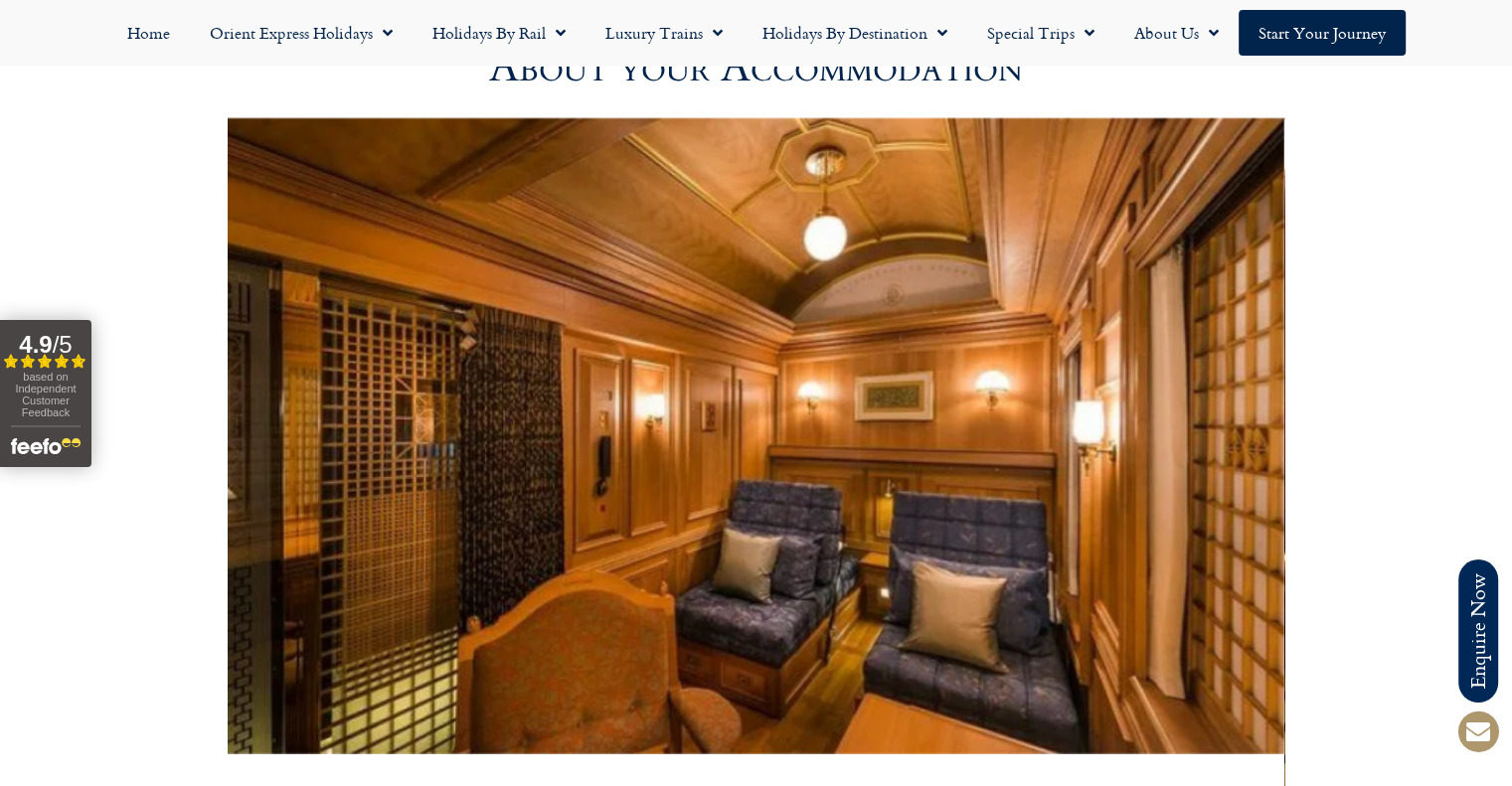 scroll, scrollTop: 5366, scrollLeft: 0, axis: vertical 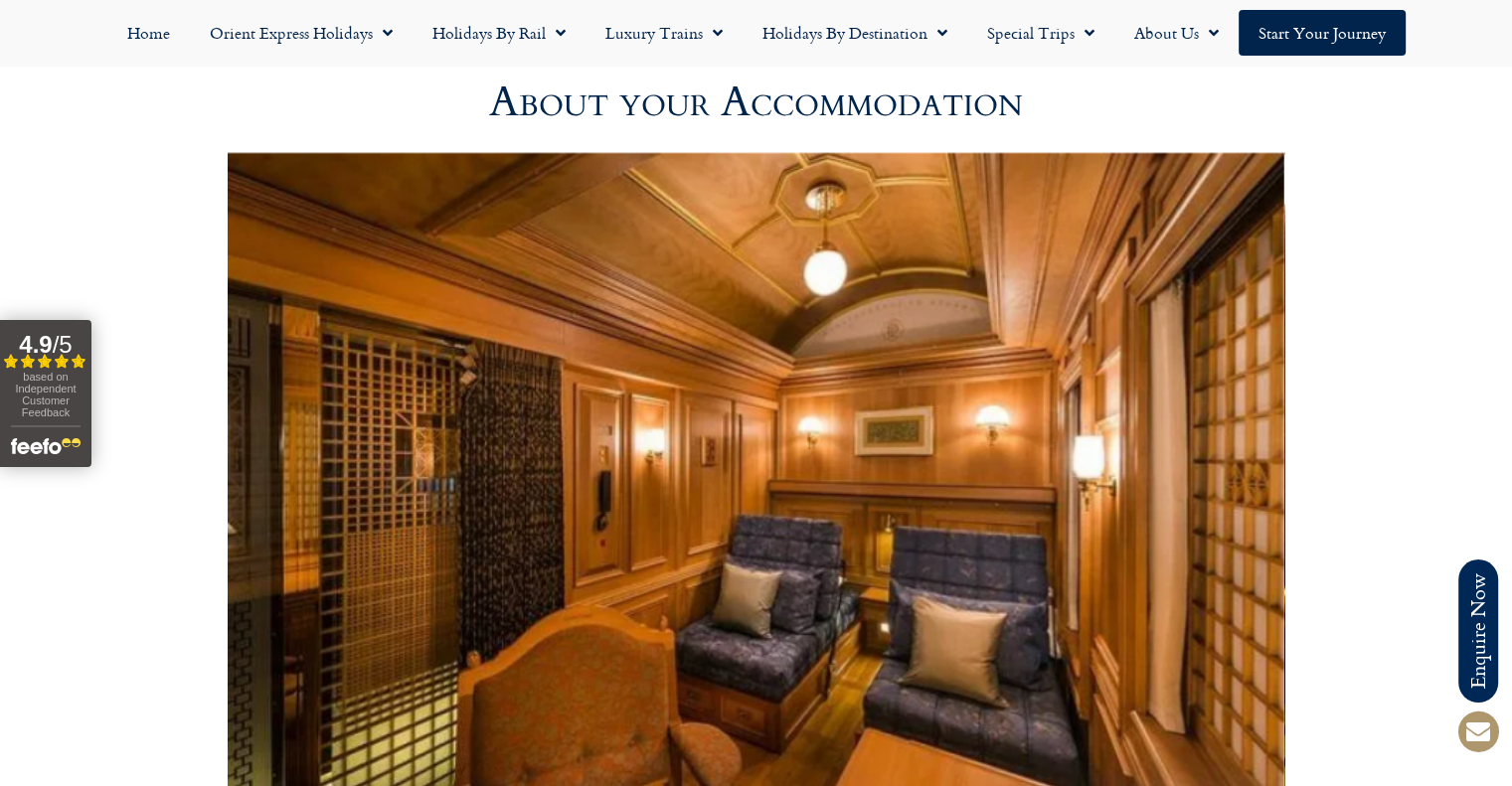 click at bounding box center (756, 471) 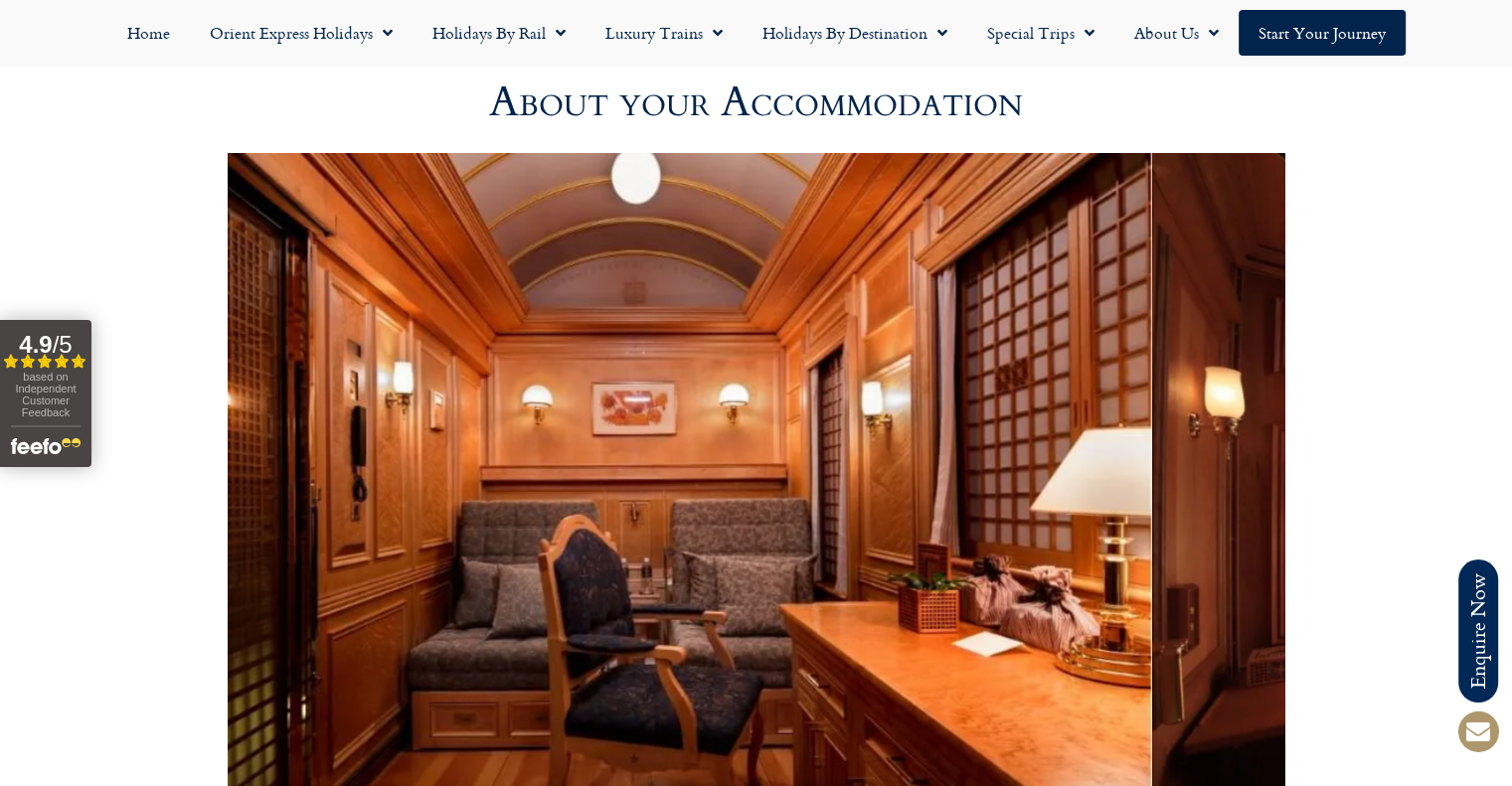 click at bounding box center (-434, 527) 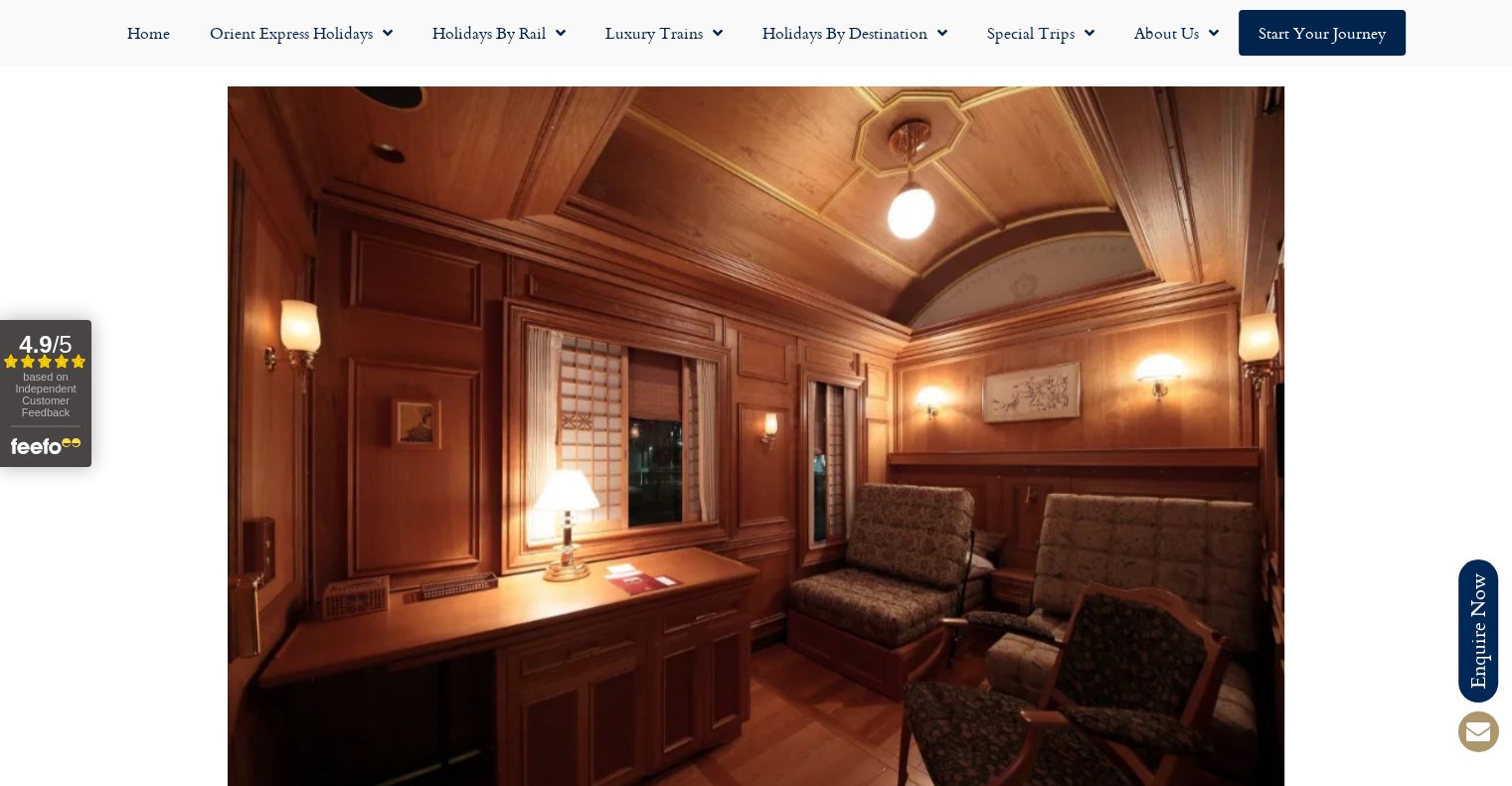 scroll, scrollTop: 5465, scrollLeft: 0, axis: vertical 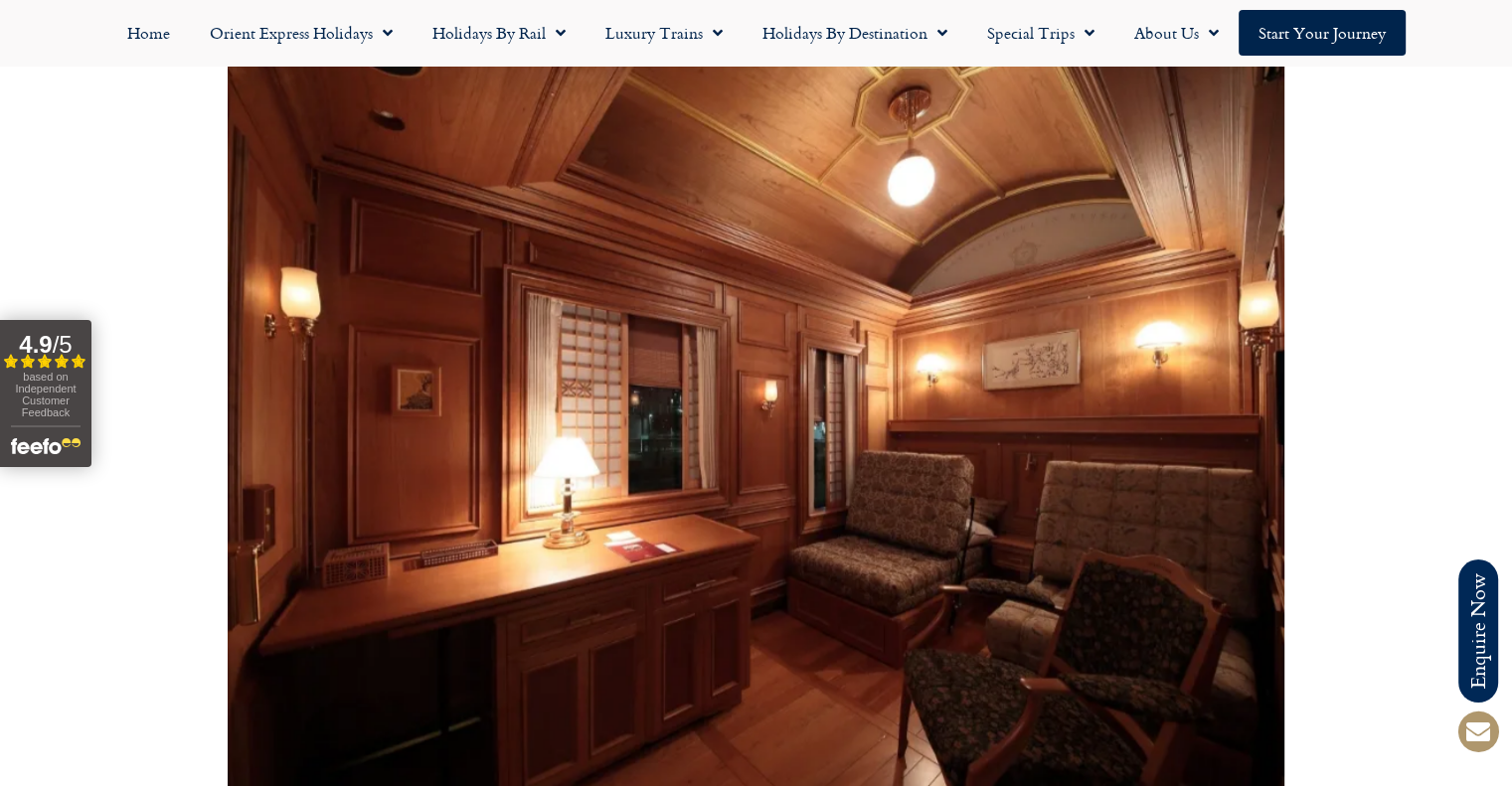 click on "Suite
Step into your private haven aboard Japan’s most luxurious train. The Suite on the Seven Stars in Kyushu blends traditional craftsmanship with modern comfort, featuring twin or double beds, an en-suite bathroom, panoramic windows, elegant wooden furnishings, and refined lighting and climate control – all designed for relaxation and privacy." at bounding box center (756, 520) 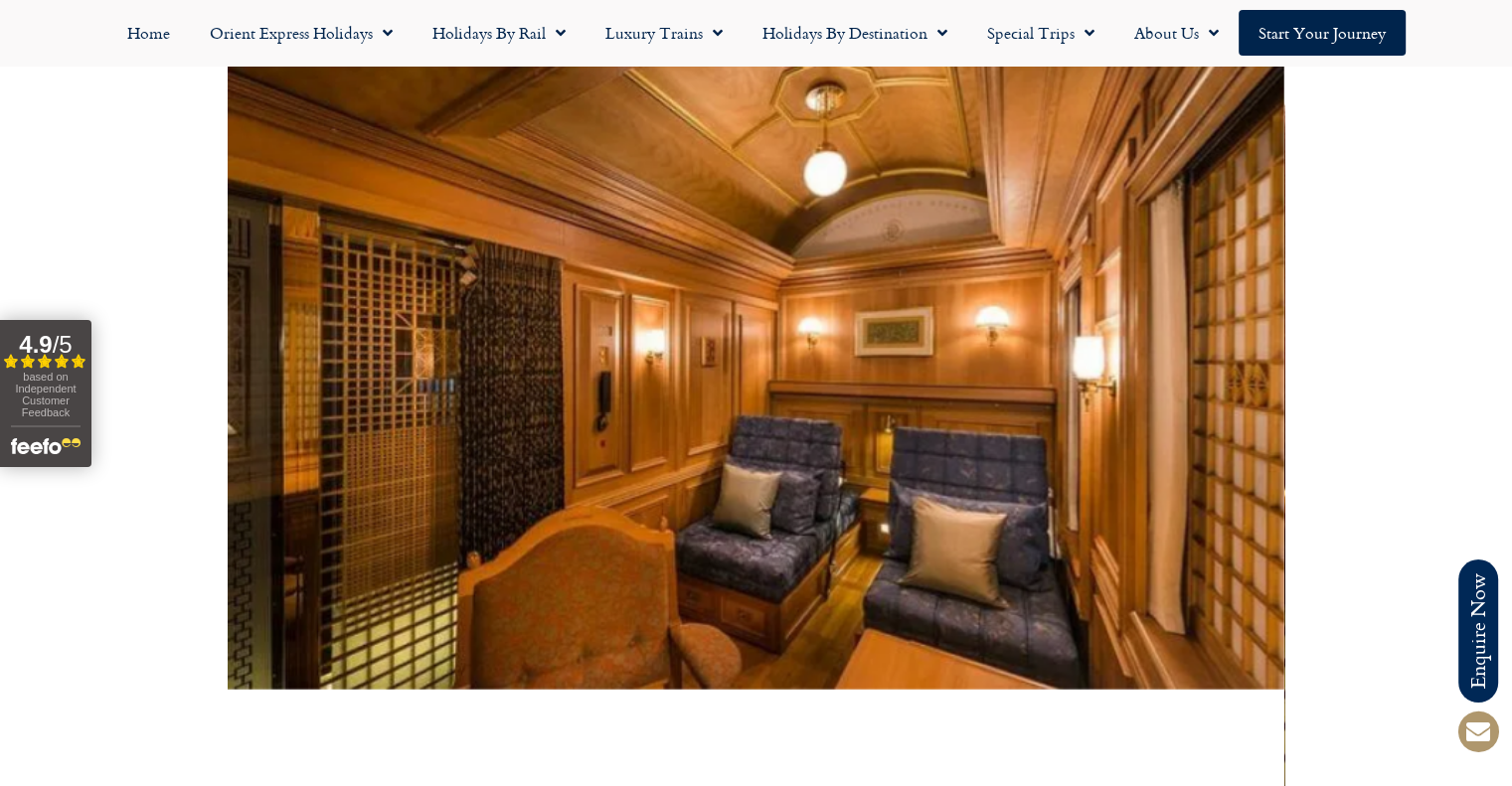 click at bounding box center (756, 372) 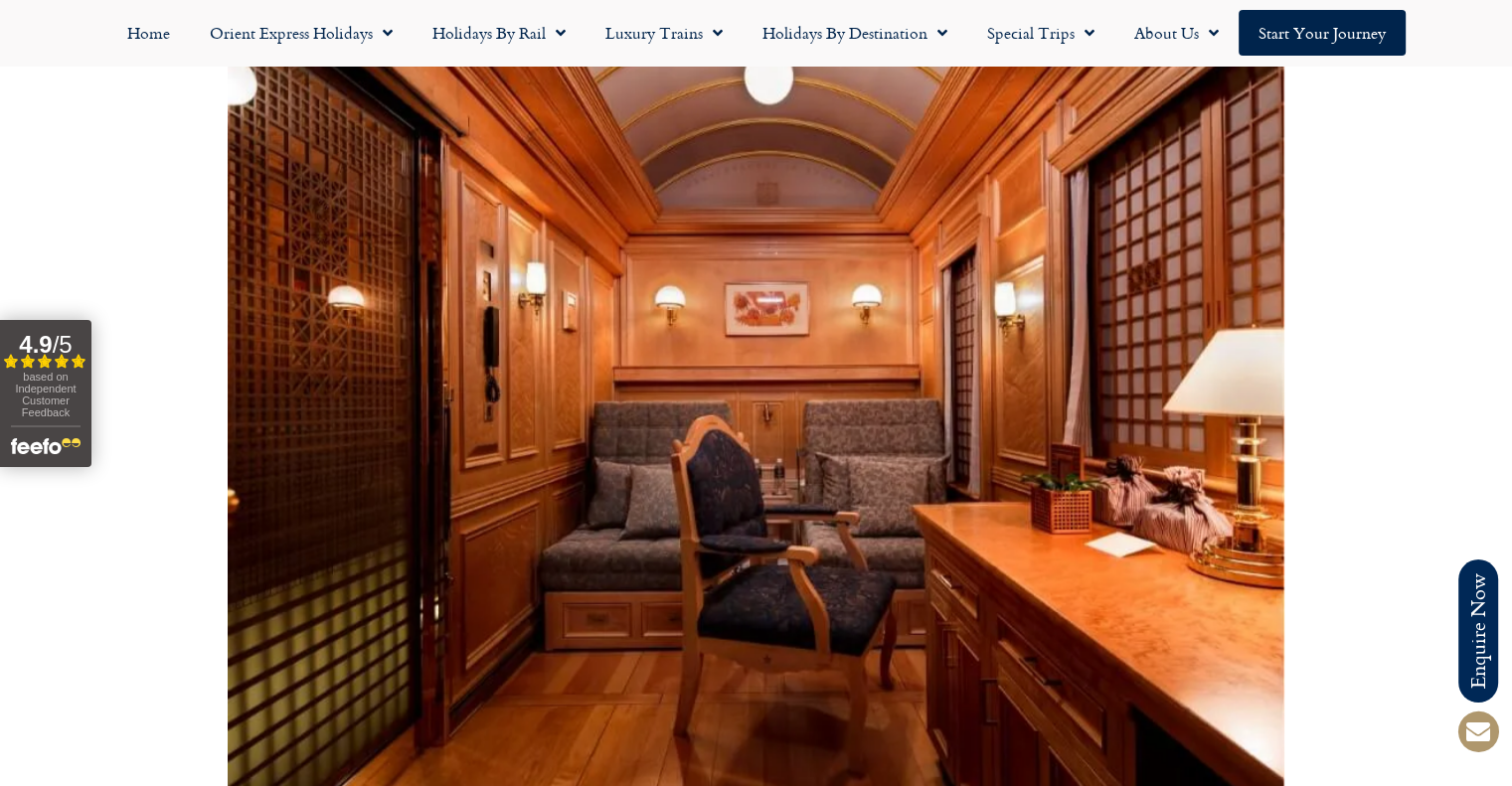 click at bounding box center [-3471, 427] 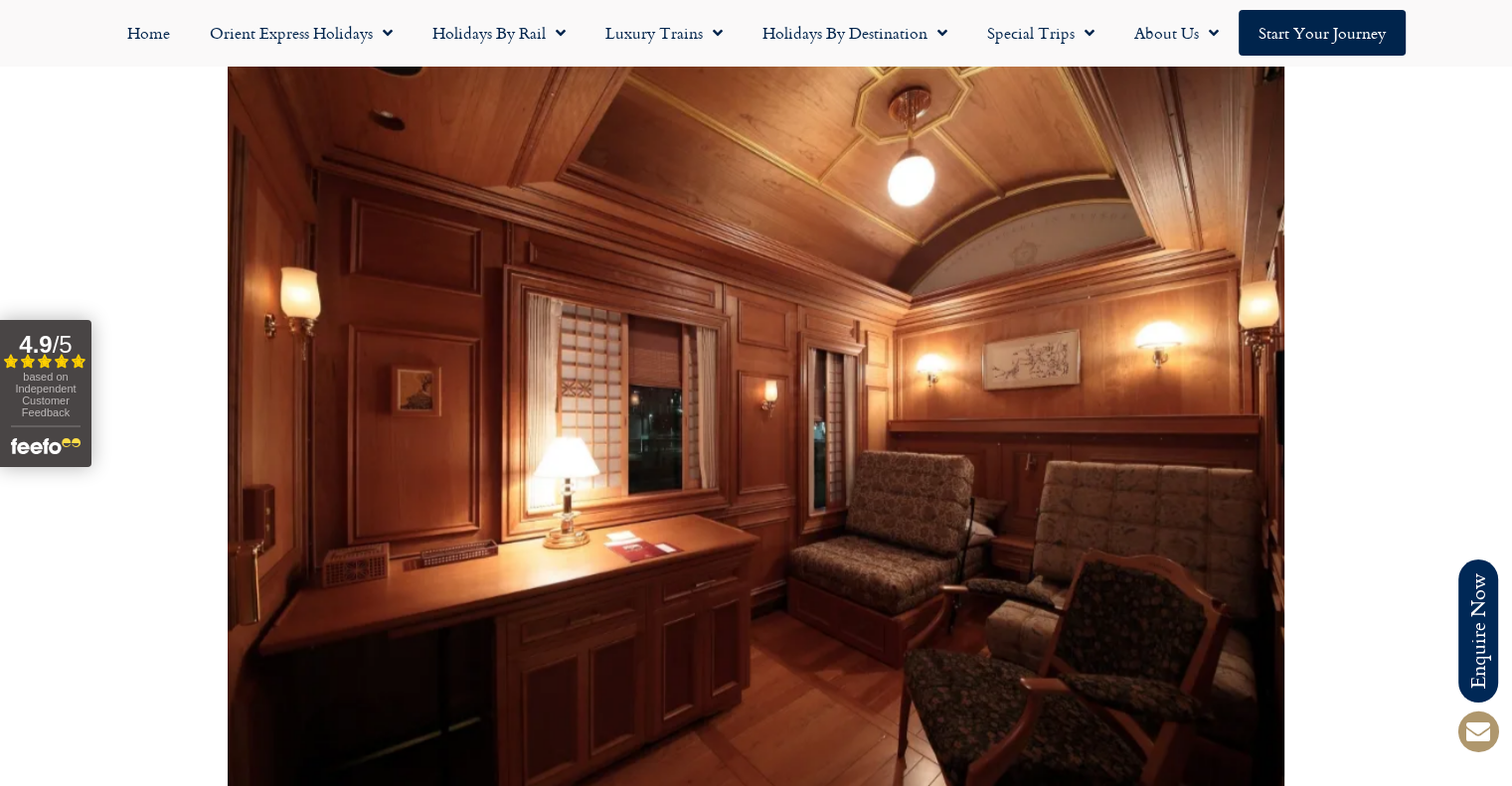 click on "Suite
Step into your private haven aboard Japan’s most luxurious train. The Suite on the Seven Stars in Kyushu blends traditional craftsmanship with modern comfort, featuring twin or double beds, an en-suite bathroom, panoramic windows, elegant wooden furnishings, and refined lighting and climate control – all designed for relaxation and privacy." at bounding box center (756, 520) 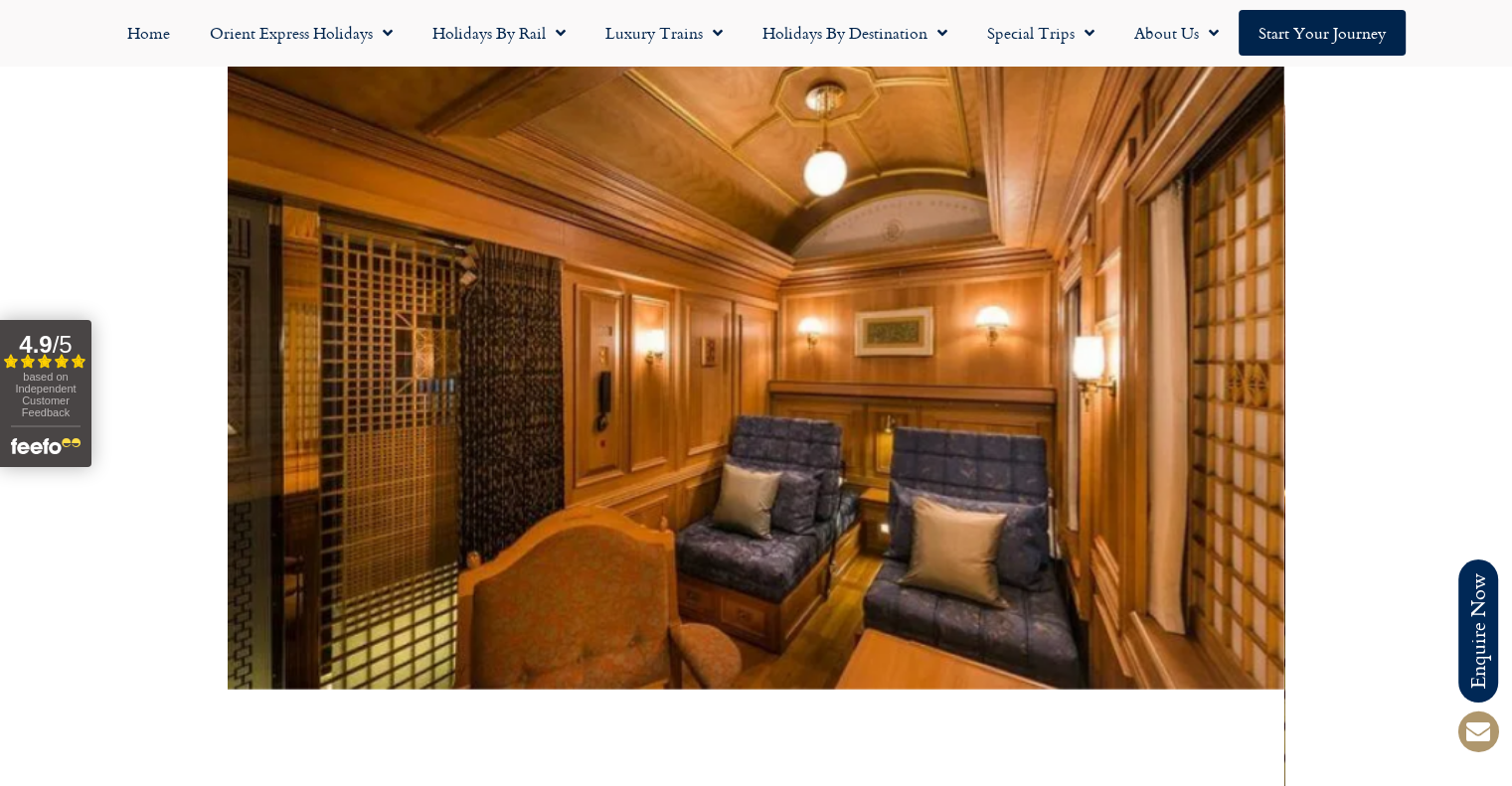 scroll, scrollTop: 5366, scrollLeft: 0, axis: vertical 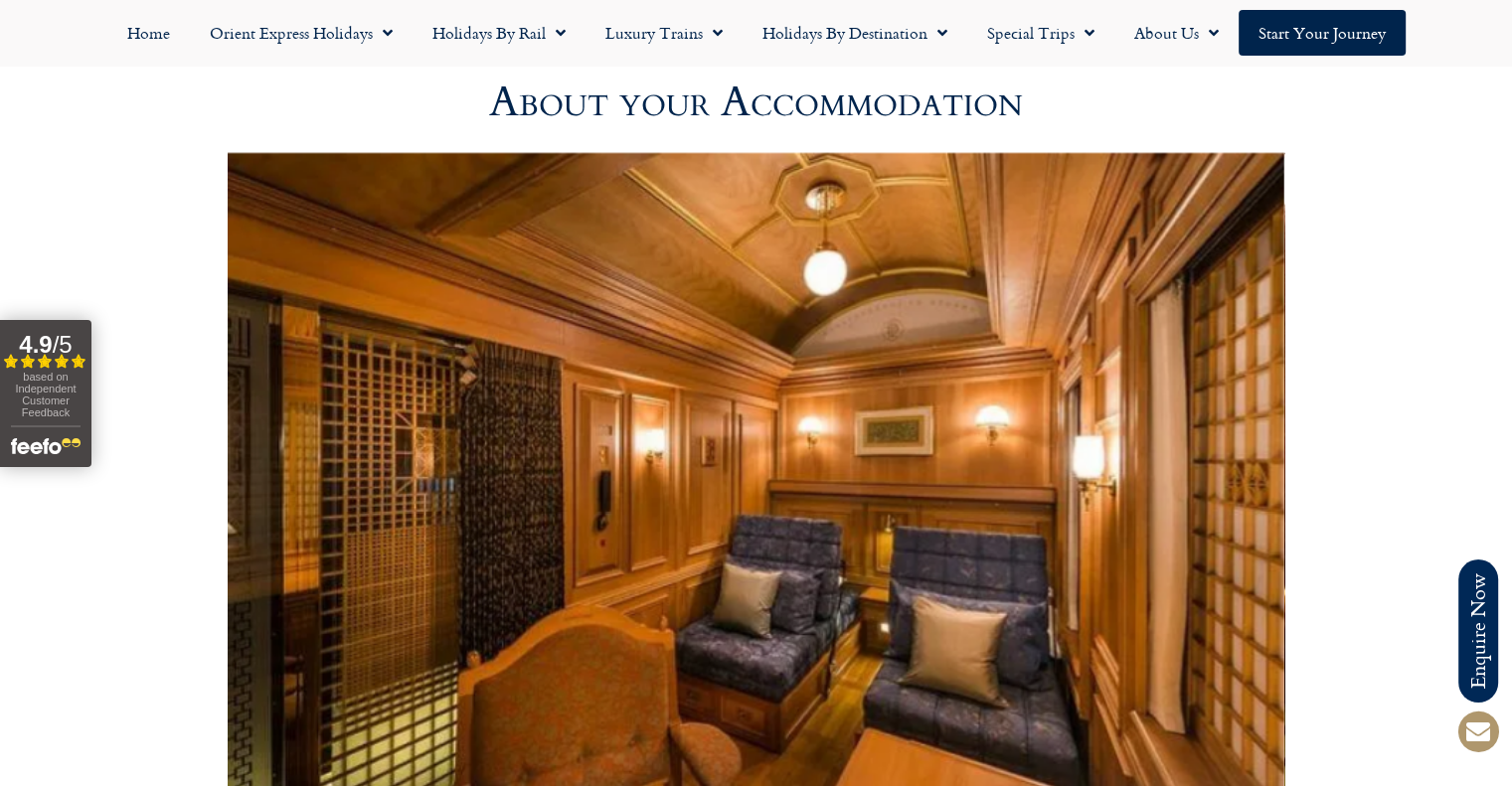click at bounding box center [756, 471] 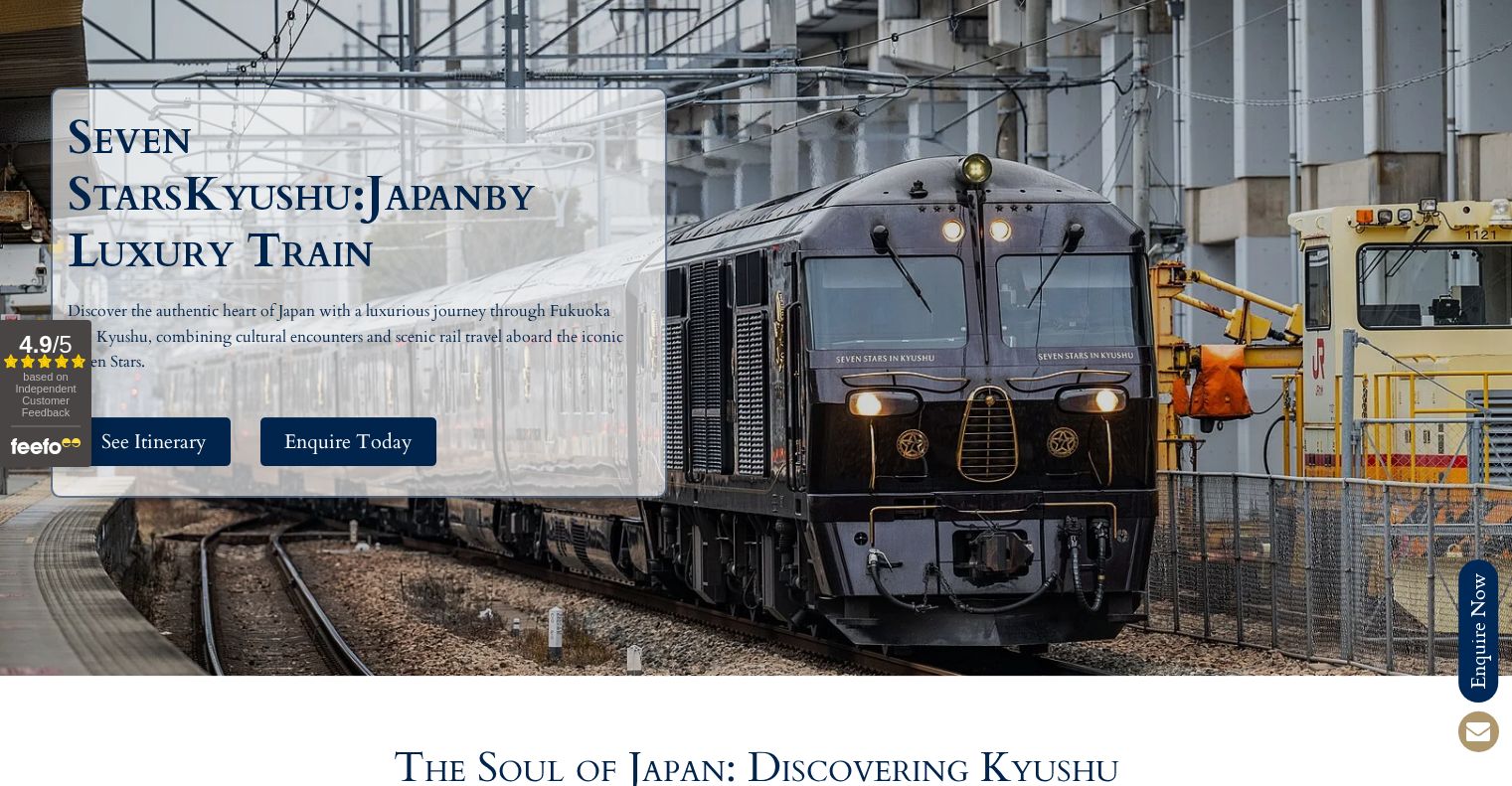 scroll, scrollTop: 0, scrollLeft: 0, axis: both 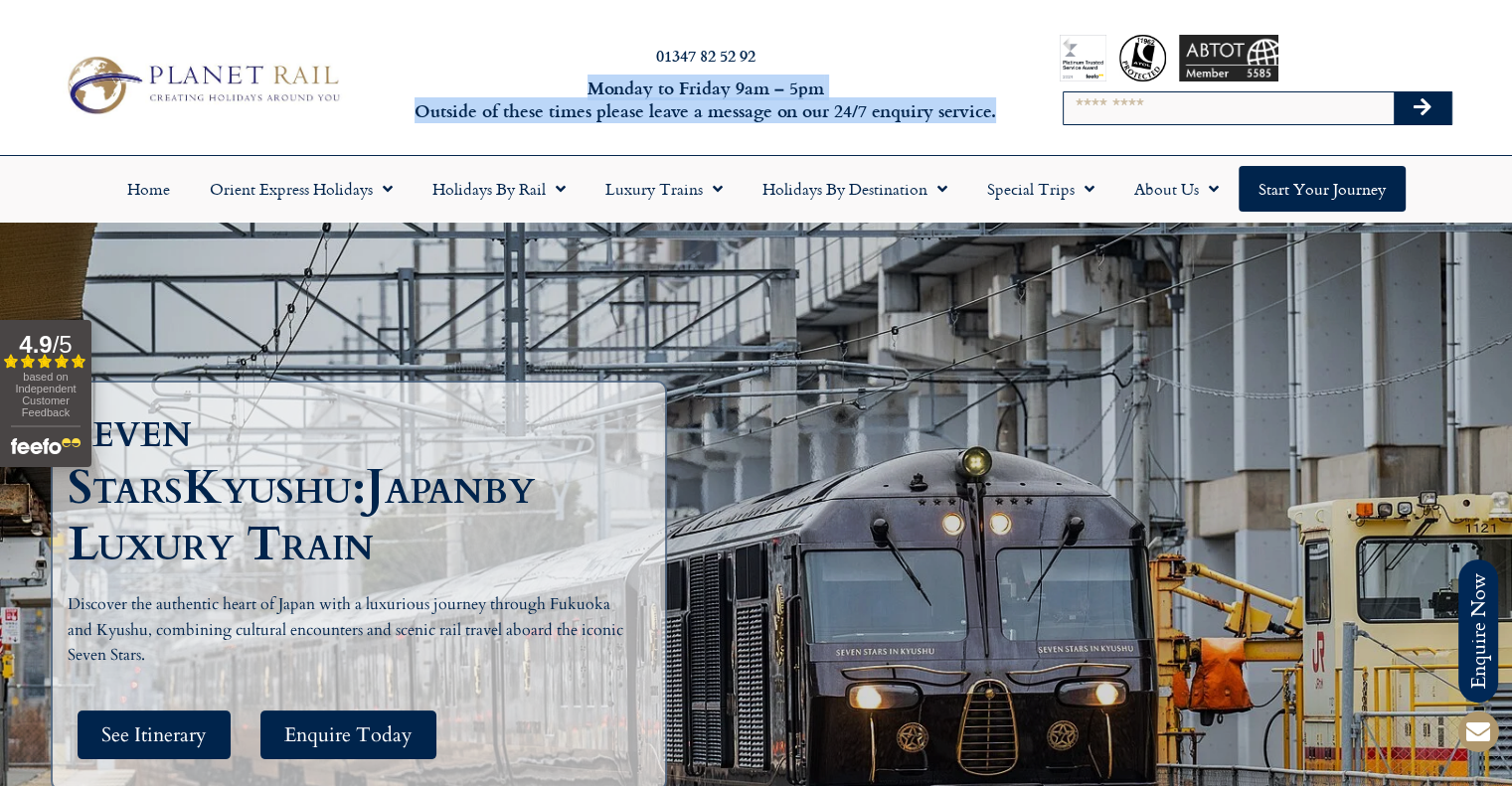 drag, startPoint x: 585, startPoint y: 94, endPoint x: 998, endPoint y: 111, distance: 413.3497 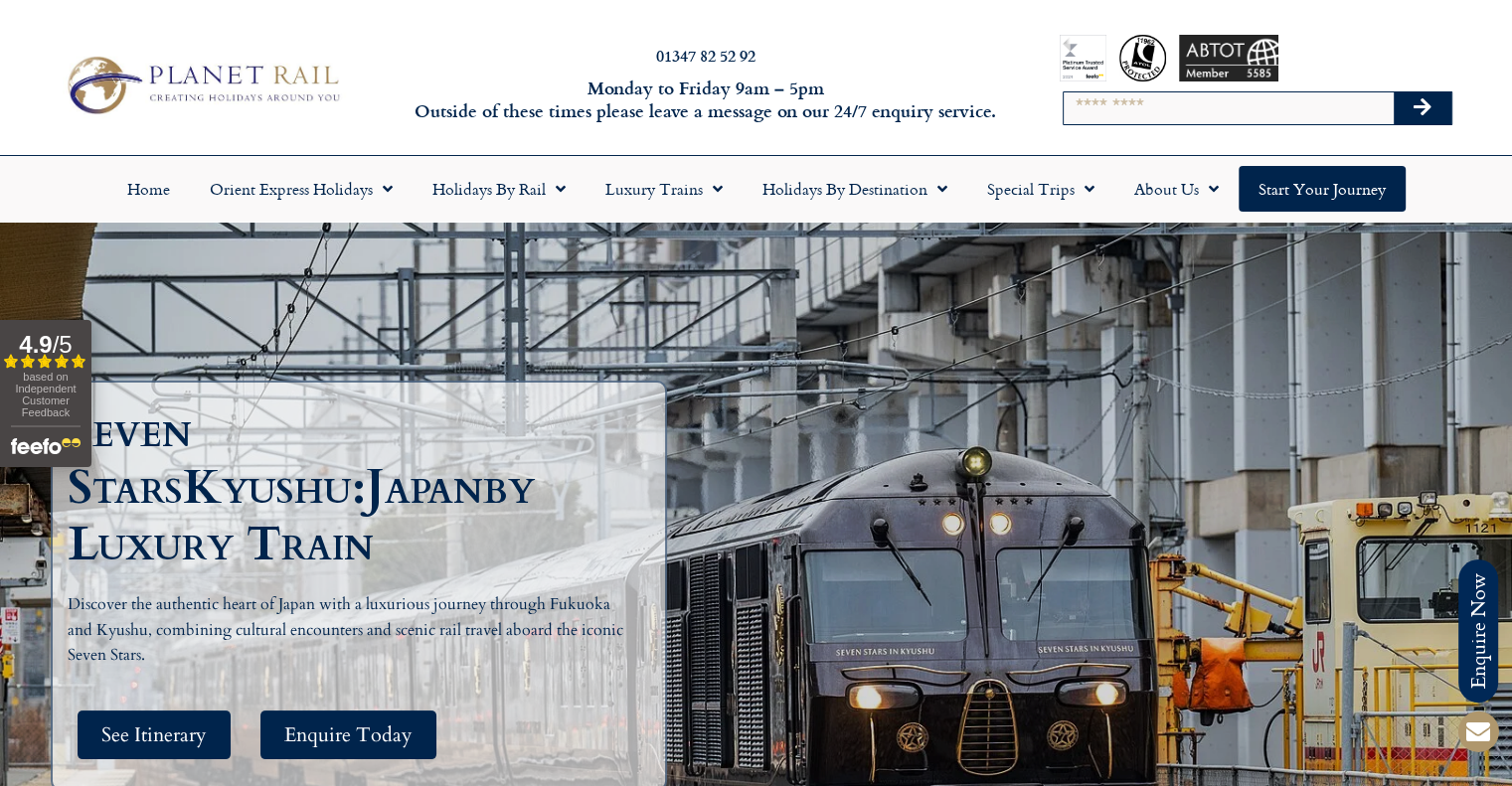 click on "[DAY] to [DAY] [TIME] – [TIME] Outside of these times please leave a message on our [TIME] enquiry service." at bounding box center [706, 99] 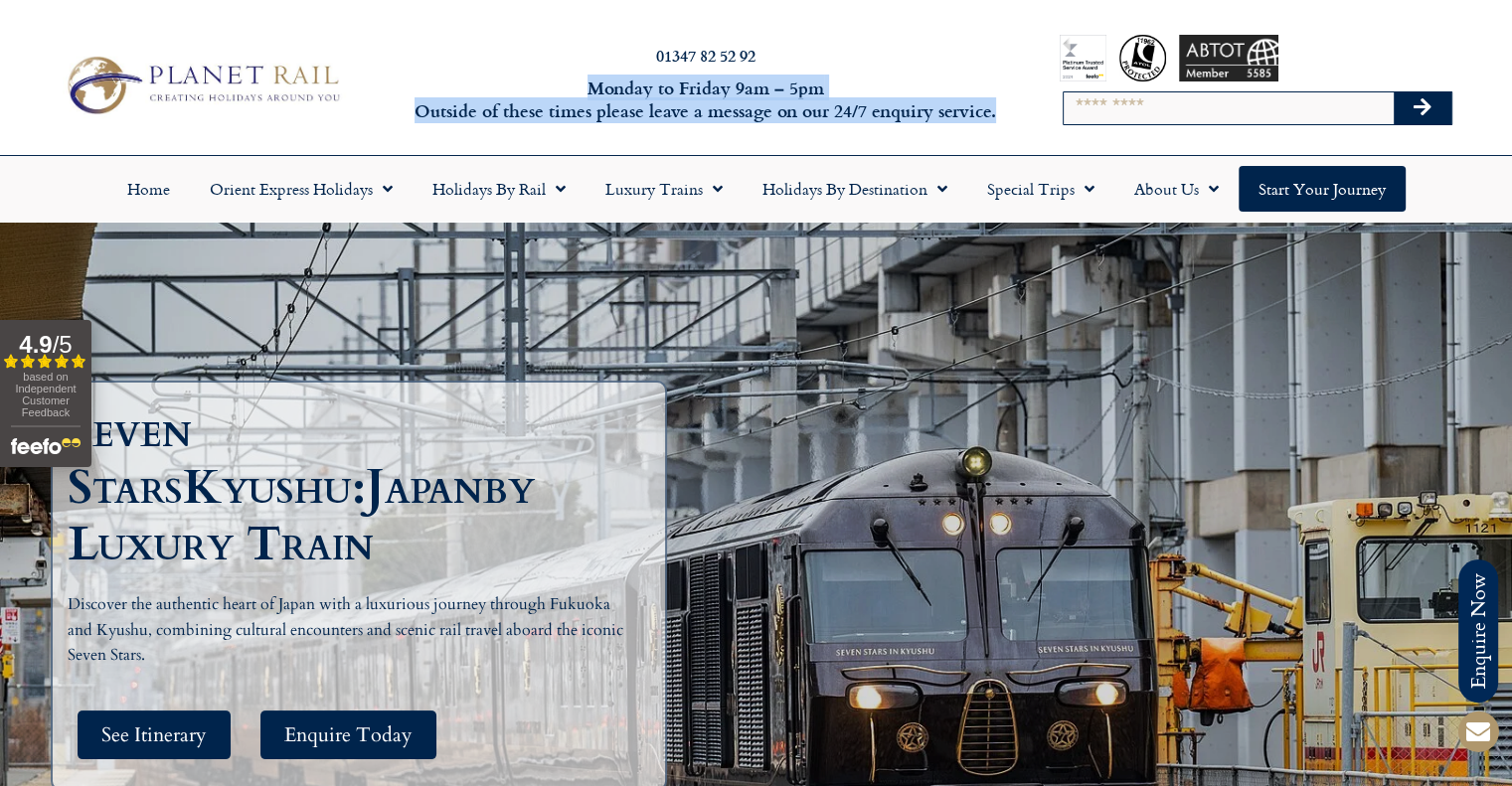 drag, startPoint x: 592, startPoint y: 89, endPoint x: 999, endPoint y: 113, distance: 407.707 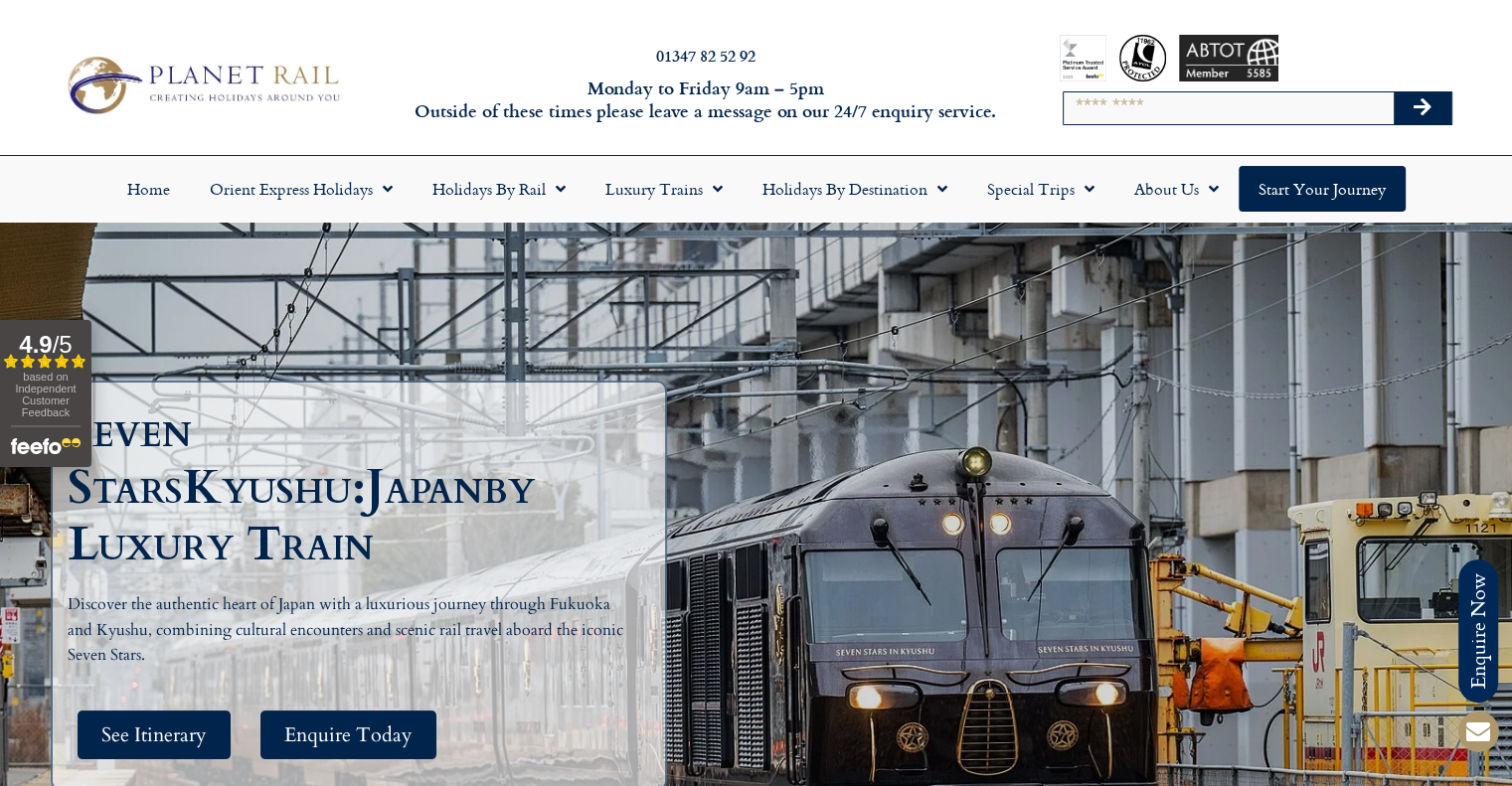click on "[DAY] to [DAY] [TIME] – [TIME] Outside of these times please leave a message on our [TIME] enquiry service." at bounding box center (706, 99) 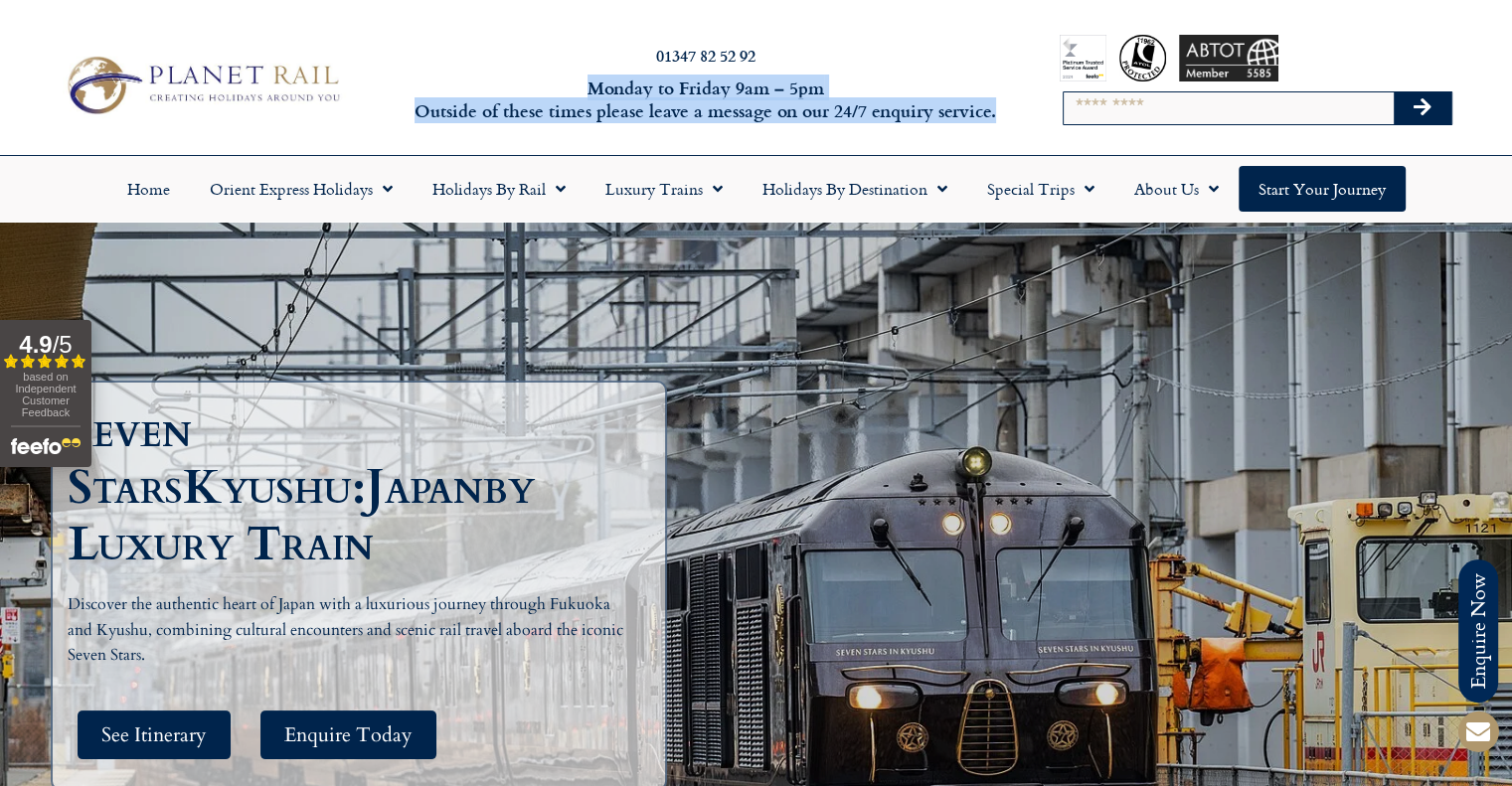 drag, startPoint x: 994, startPoint y: 117, endPoint x: 593, endPoint y: 86, distance: 402.19647 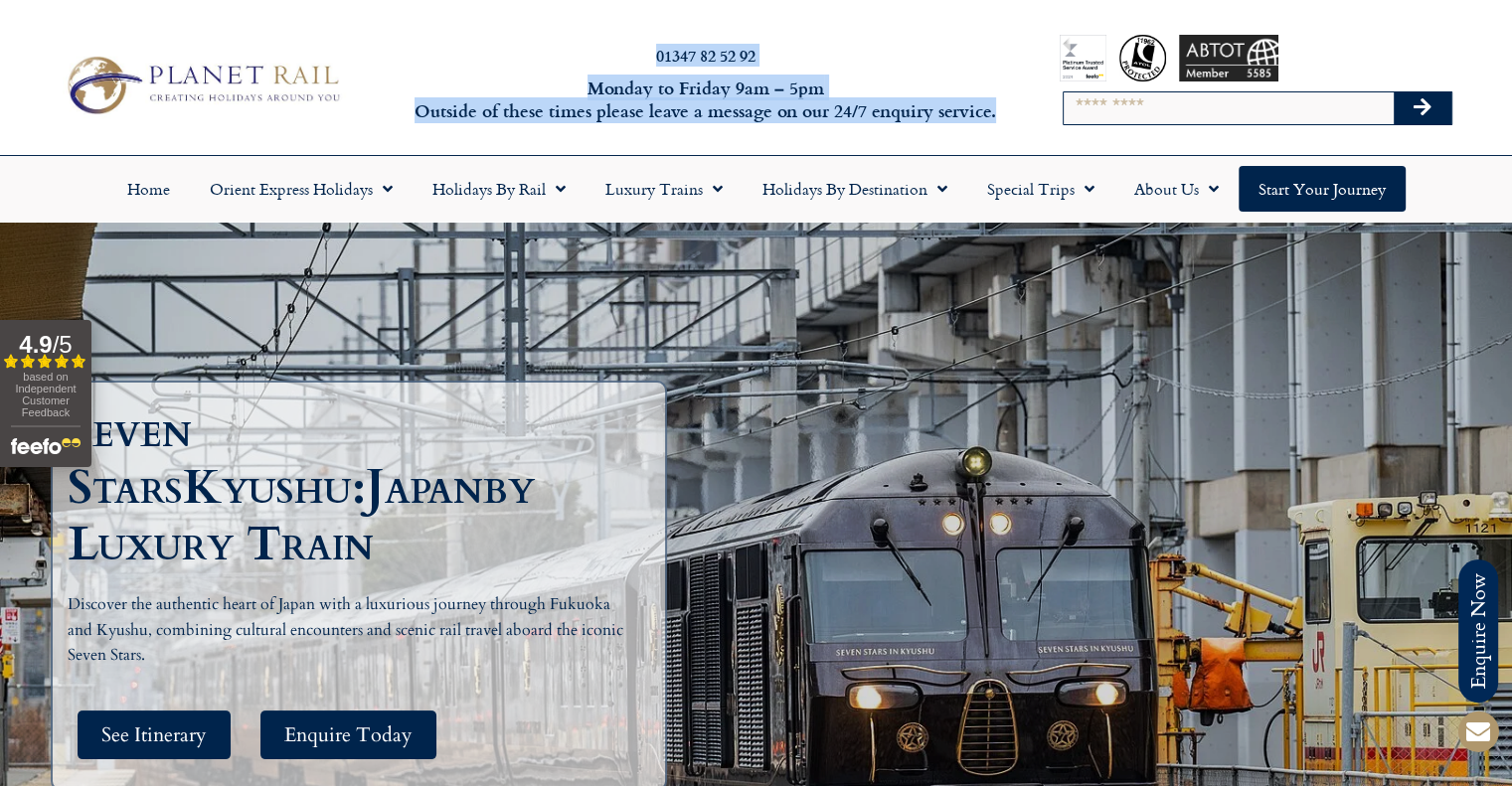 drag, startPoint x: 993, startPoint y: 118, endPoint x: 587, endPoint y: 23, distance: 416.96643 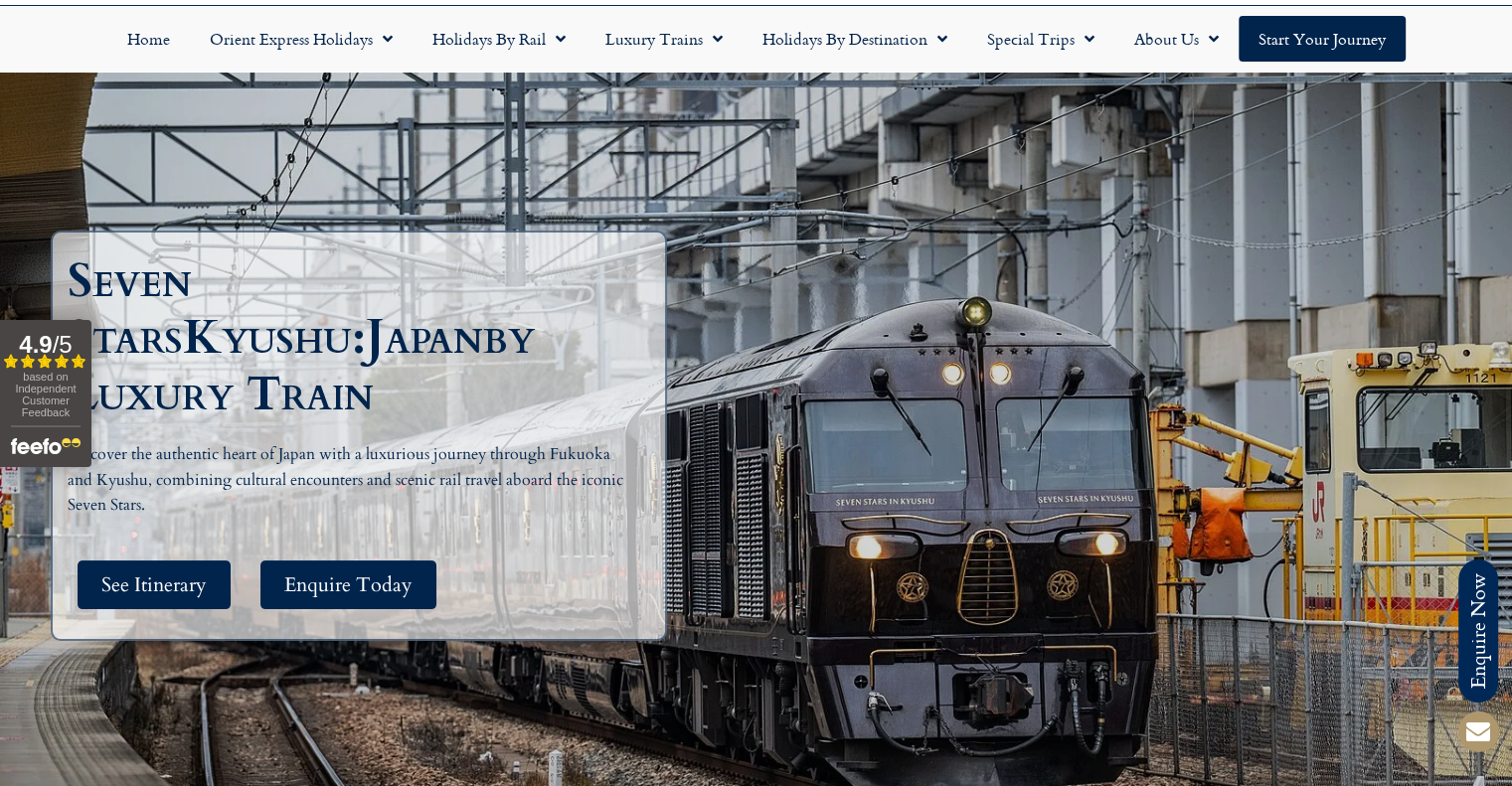 scroll, scrollTop: 0, scrollLeft: 0, axis: both 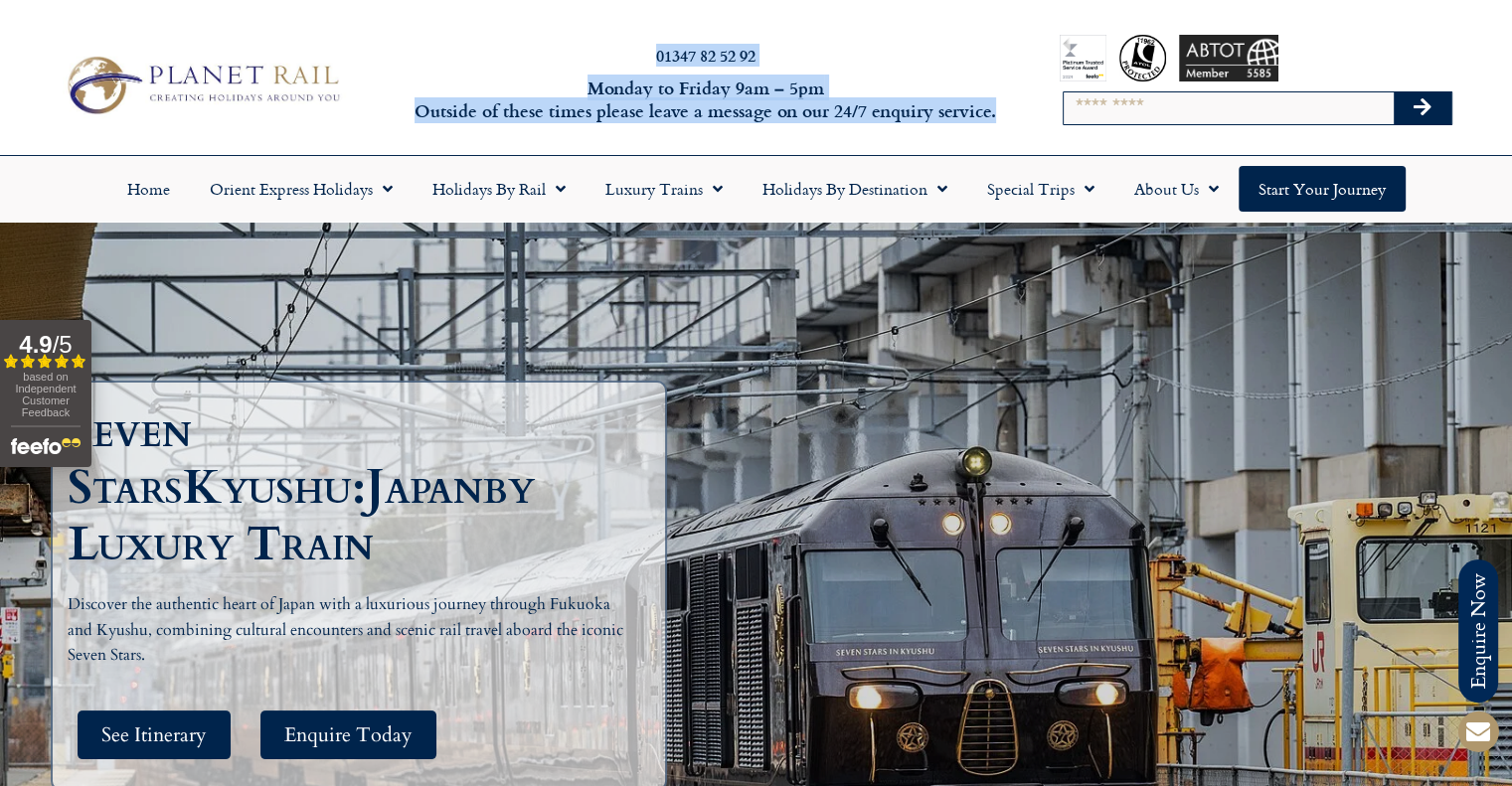 drag, startPoint x: 647, startPoint y: 54, endPoint x: 1002, endPoint y: 110, distance: 359.3898 